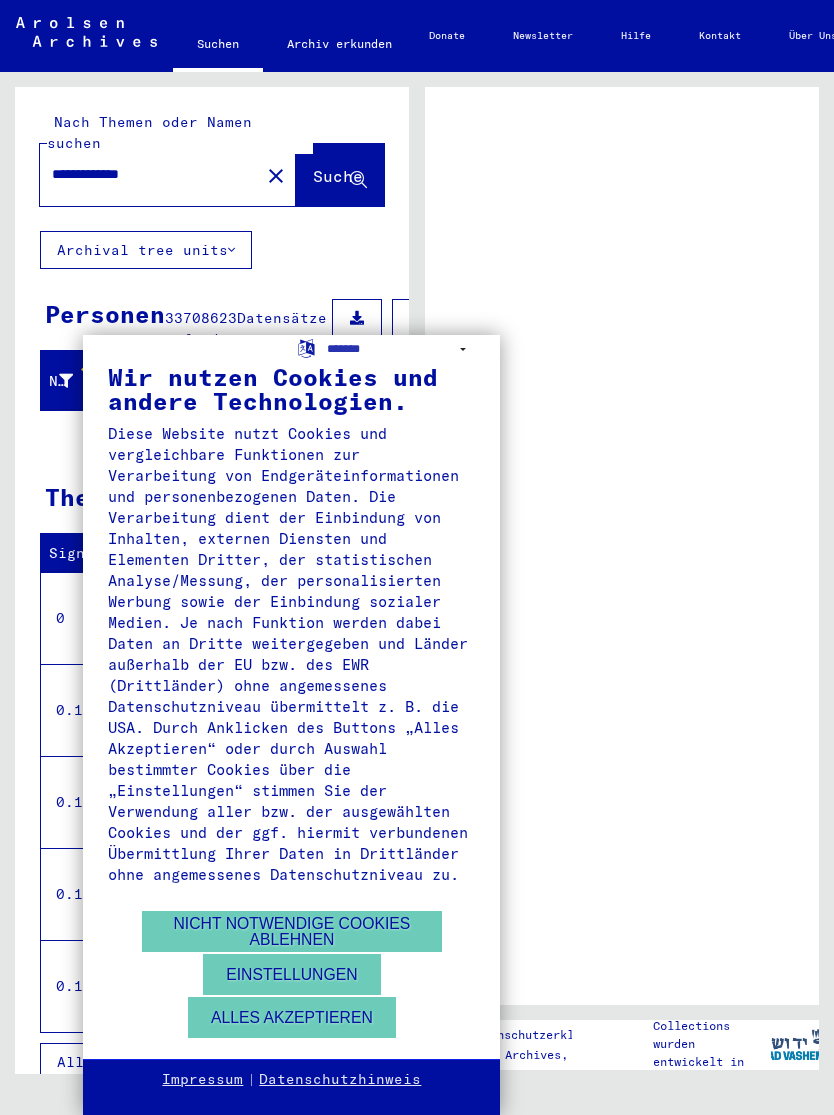 scroll, scrollTop: 0, scrollLeft: 0, axis: both 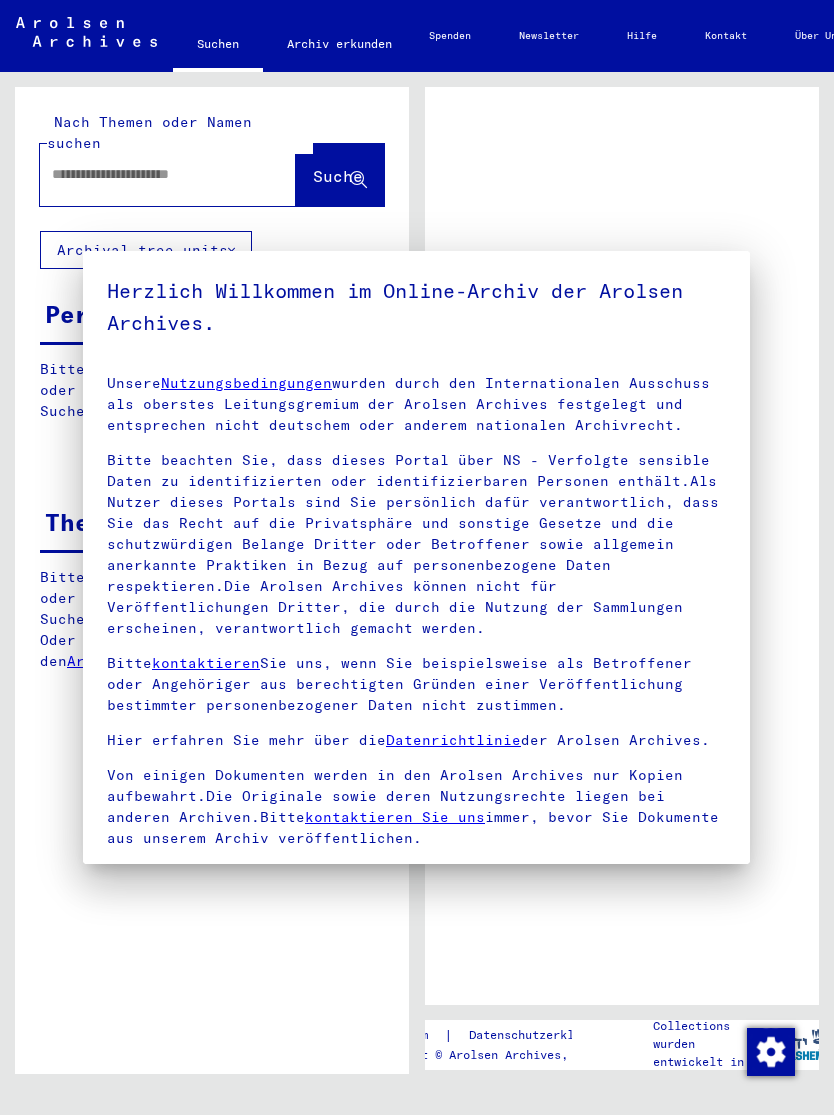 type on "**********" 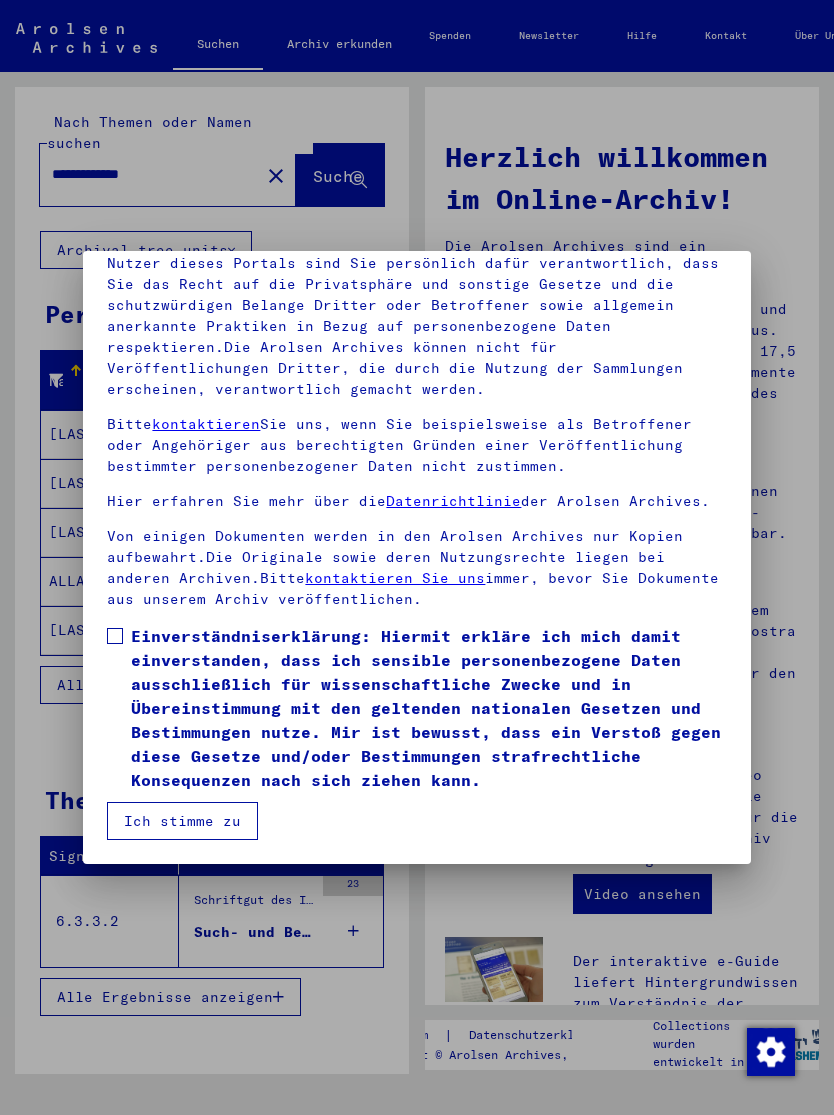 scroll, scrollTop: 239, scrollLeft: 0, axis: vertical 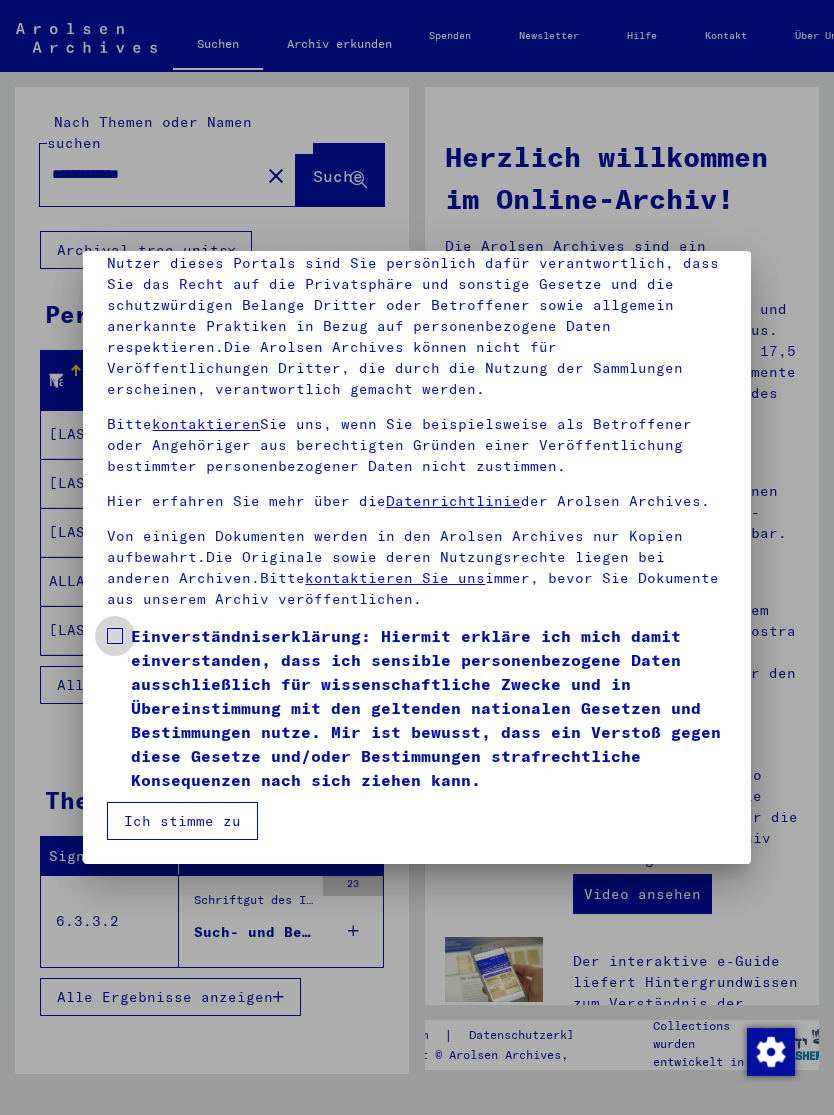click on "Einverständniserklärung: Hiermit erkläre ich mich damit einverstanden, dass ich sensible personenbezogene Daten ausschließlich für wissenschaftliche Zwecke und in Übereinstimmung mit den geltenden nationalen Gesetzen und Bestimmungen nutze. Mir ist bewusst, dass ein Verstoß gegen diese Gesetze und/oder Bestimmungen strafrechtliche Konsequenzen nach sich ziehen kann." at bounding box center [416, 708] 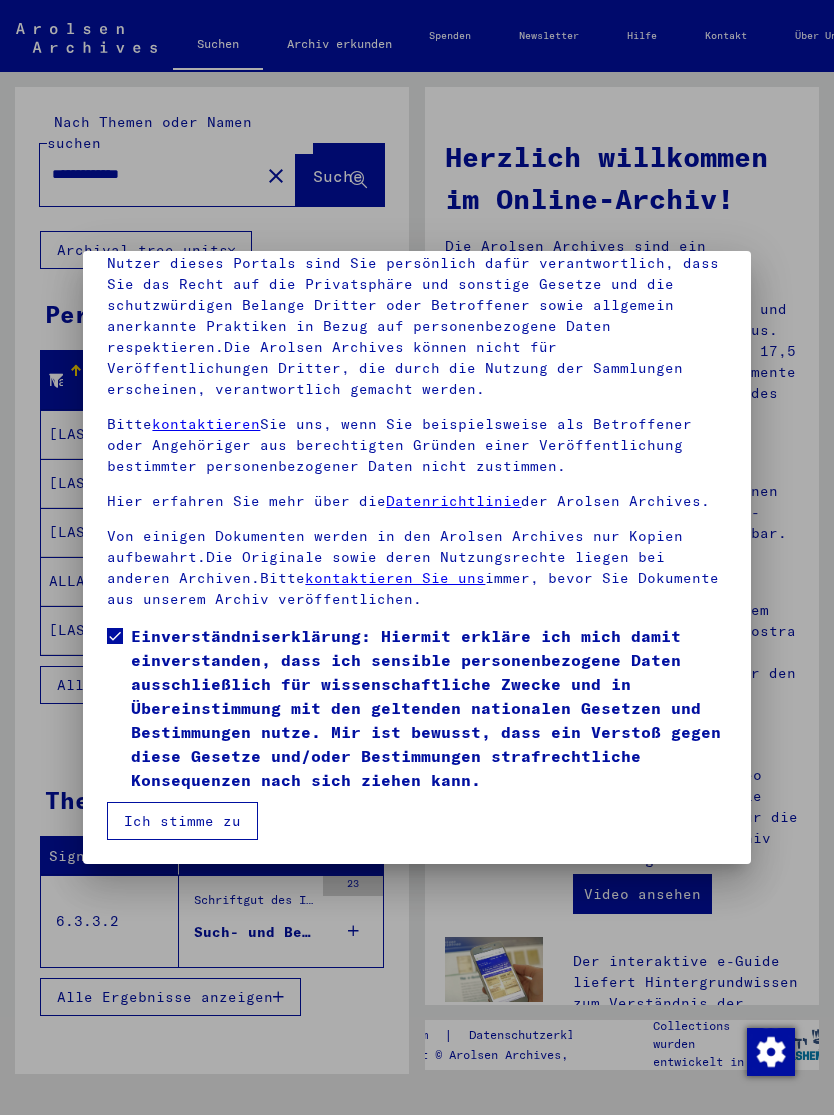 click on "Ich stimme zu" at bounding box center [182, 821] 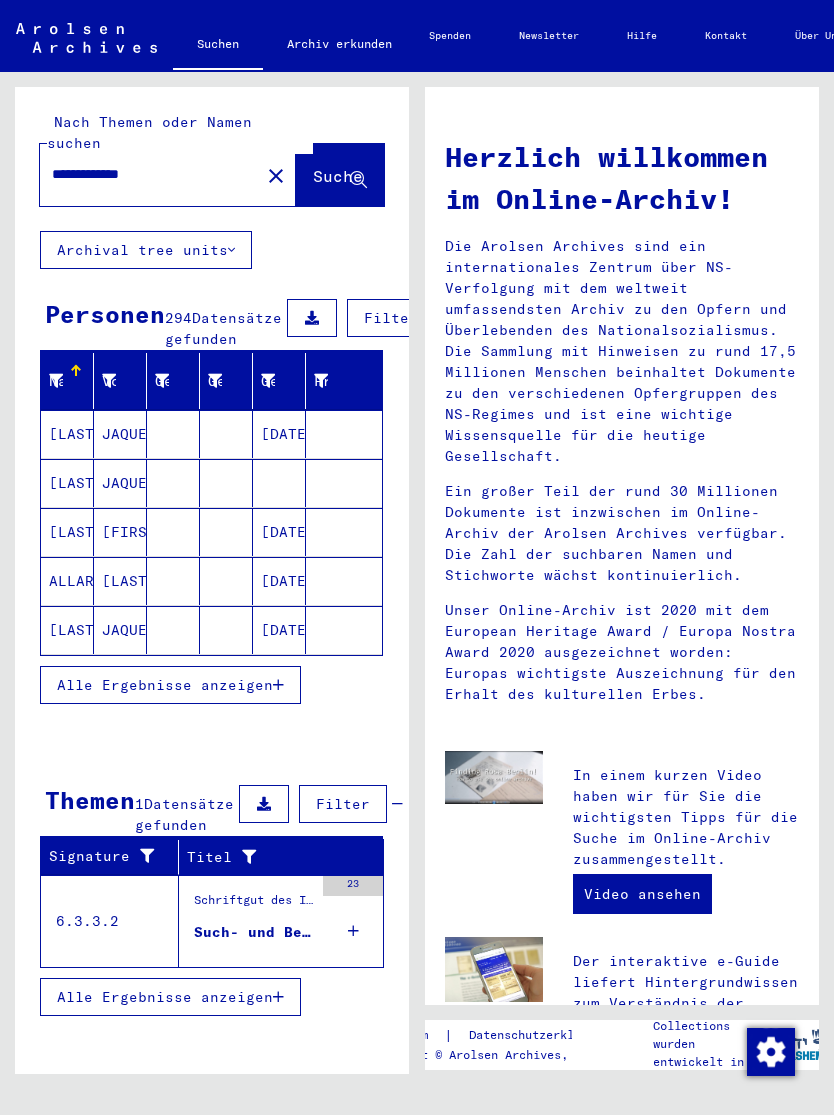click on "Alle Ergebnisse anzeigen" at bounding box center (165, 685) 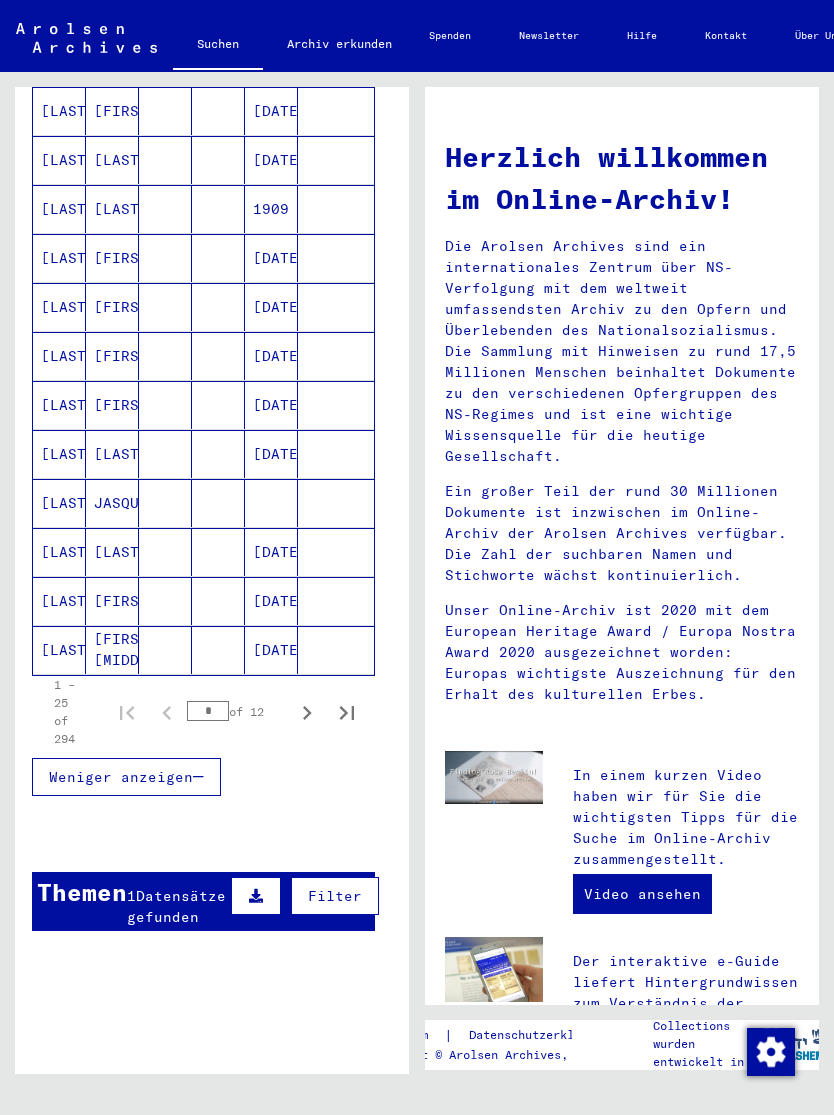 scroll, scrollTop: 960, scrollLeft: 7, axis: both 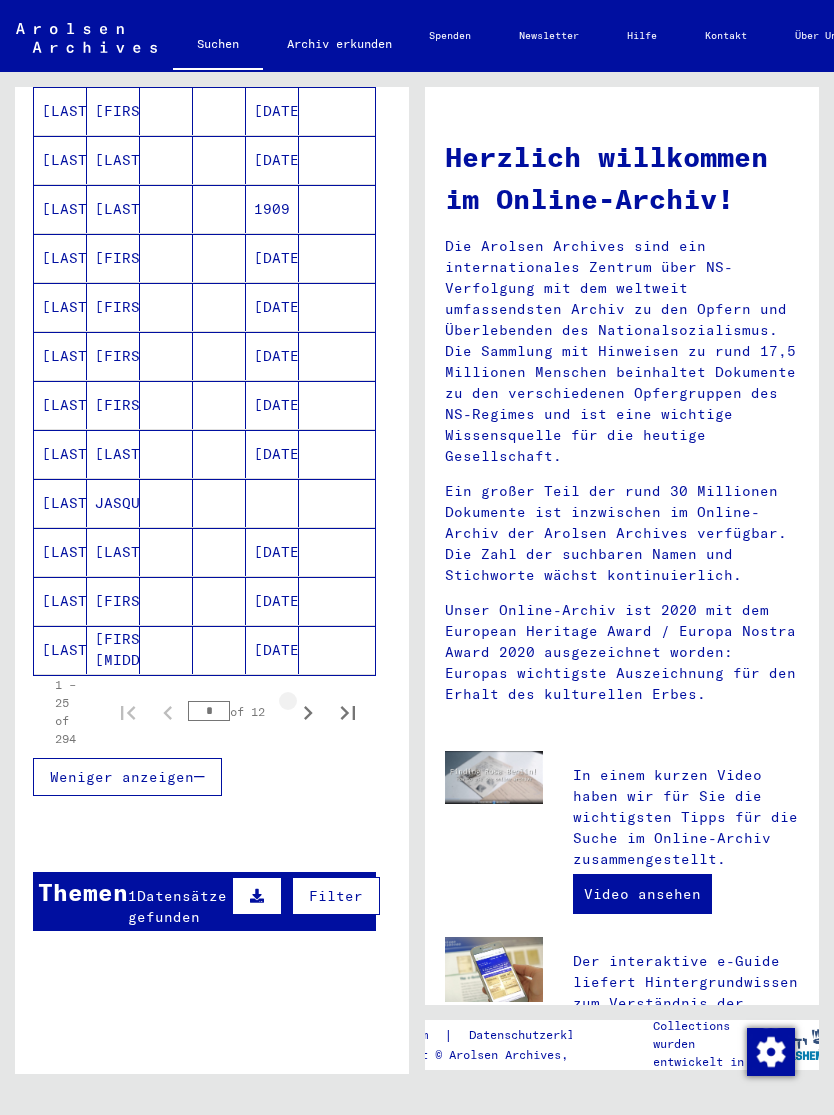 click 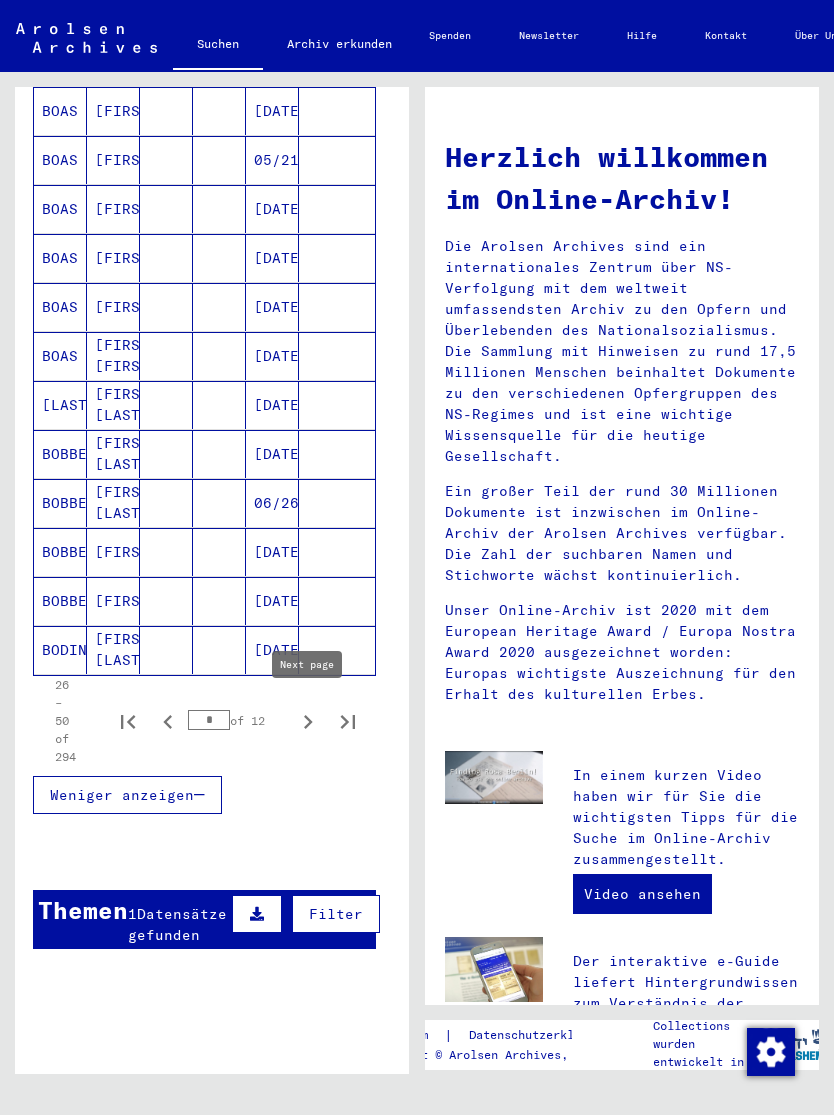 click 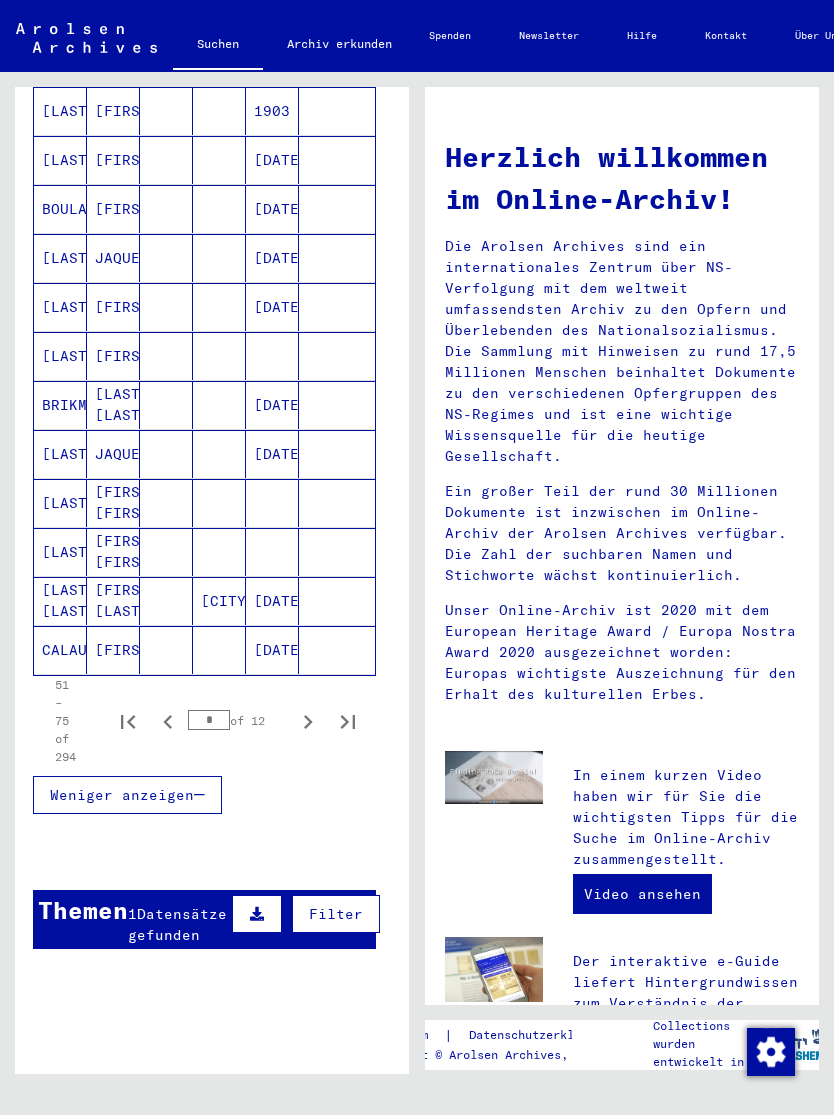 click 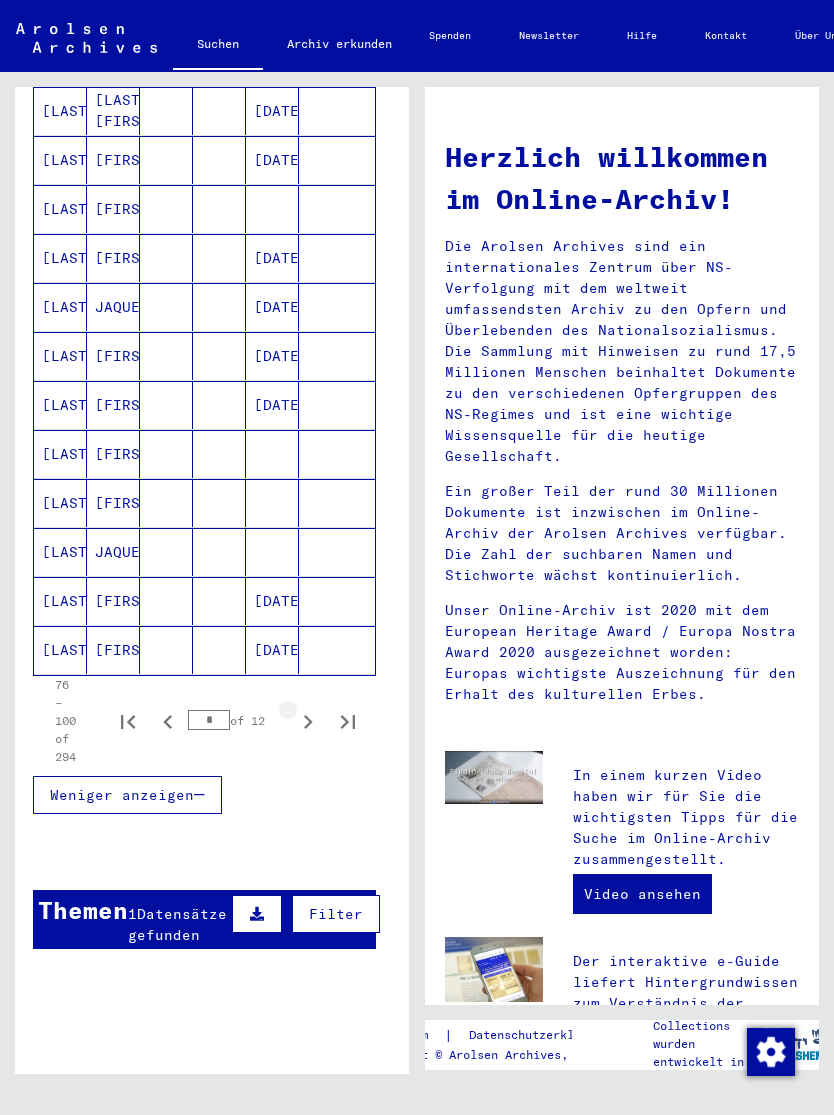 click 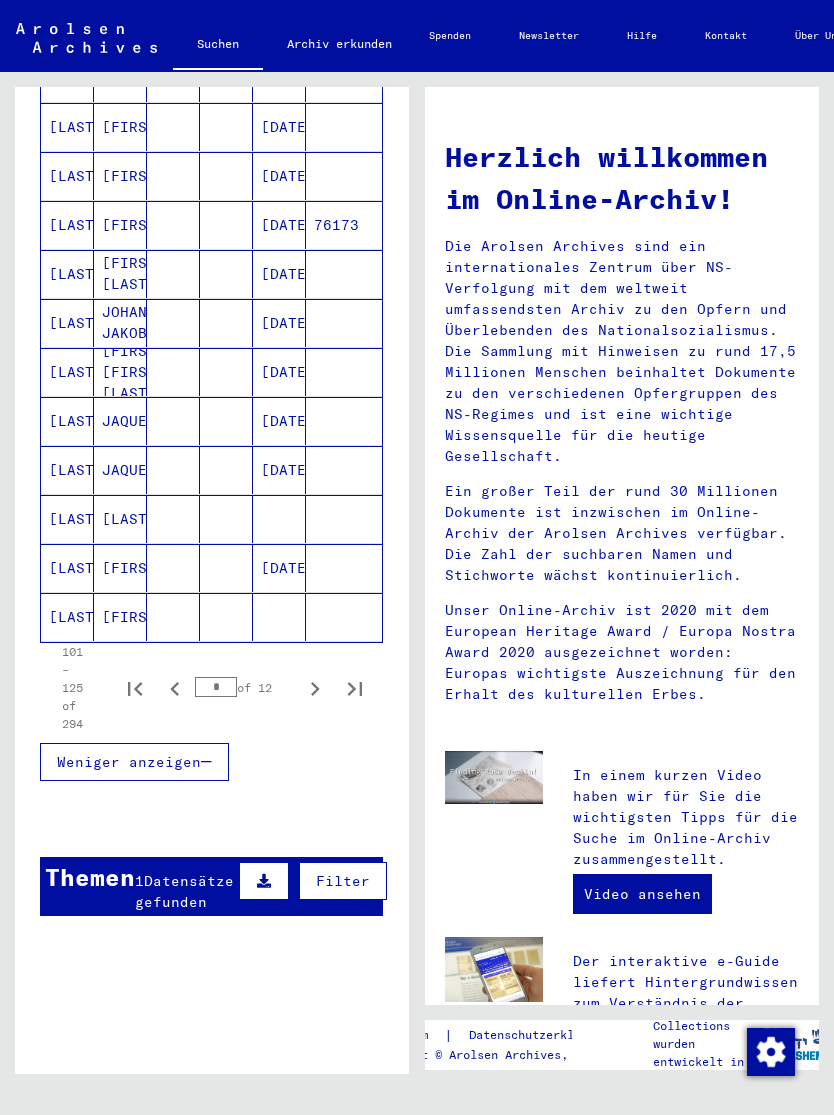 scroll, scrollTop: 992, scrollLeft: 0, axis: vertical 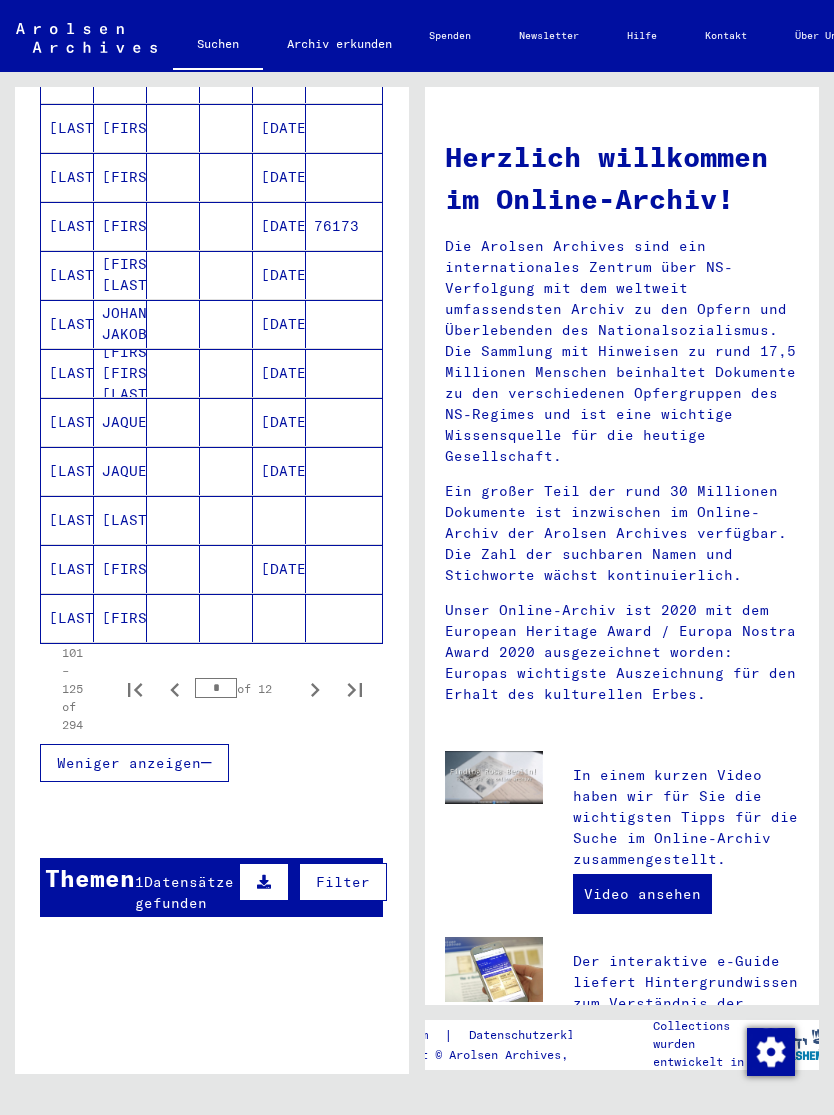 click 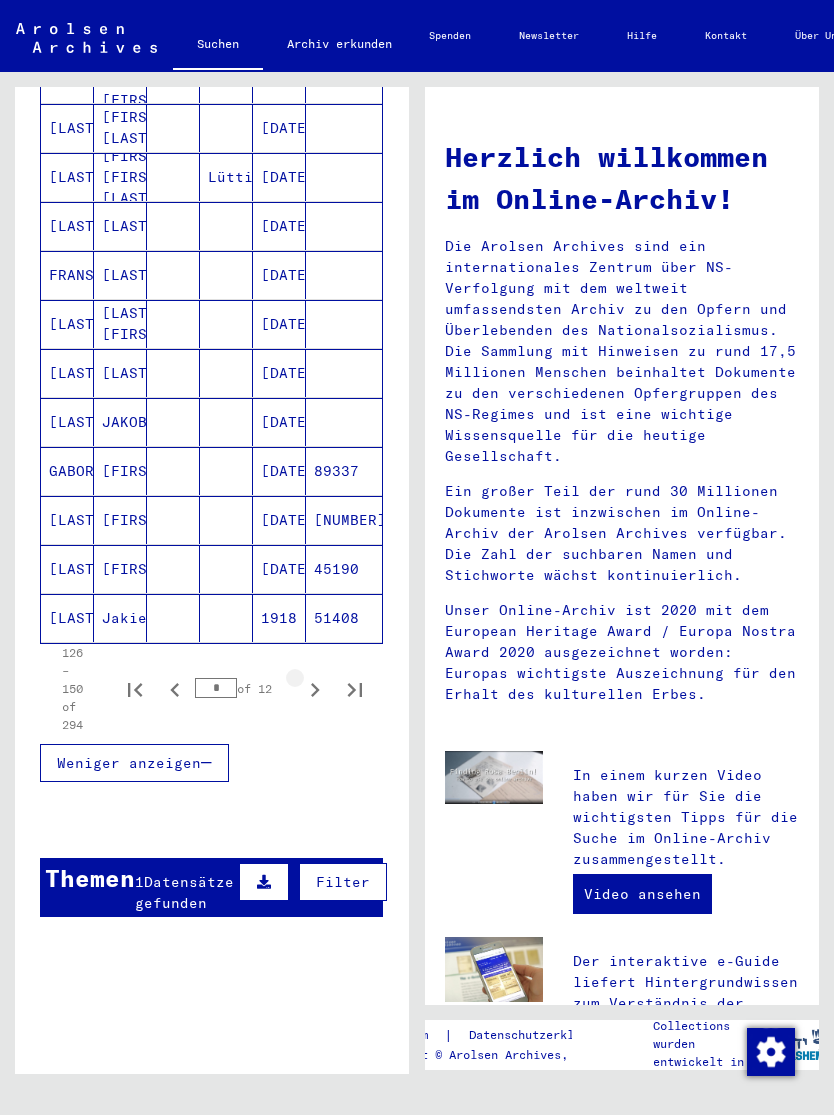 click 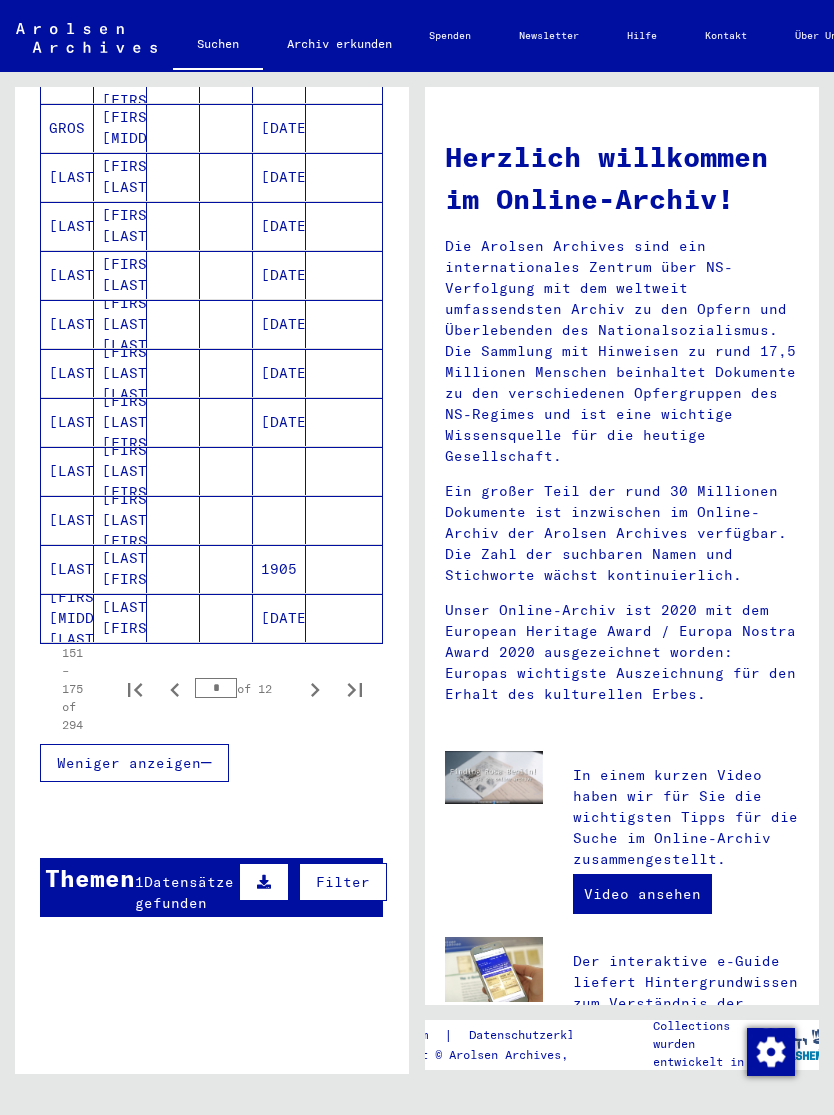 click on "[FIRST] [MIDDLE] [LAST]" 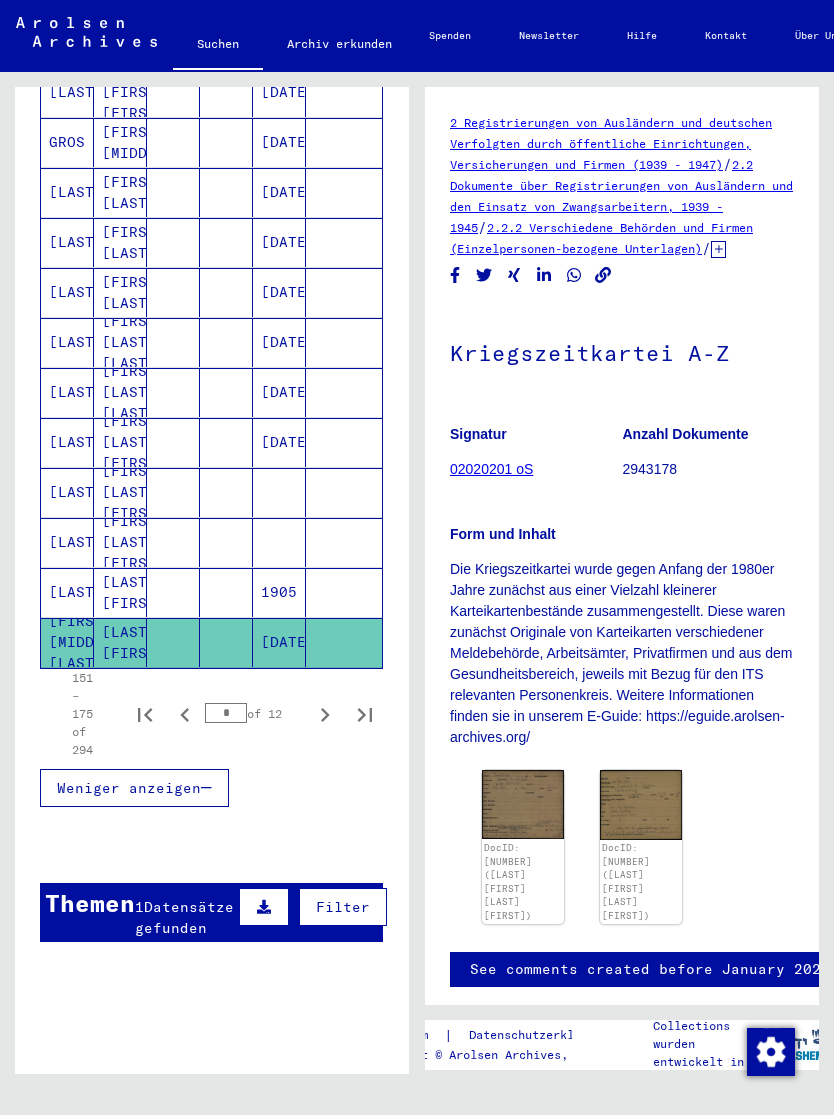 scroll, scrollTop: 0, scrollLeft: 0, axis: both 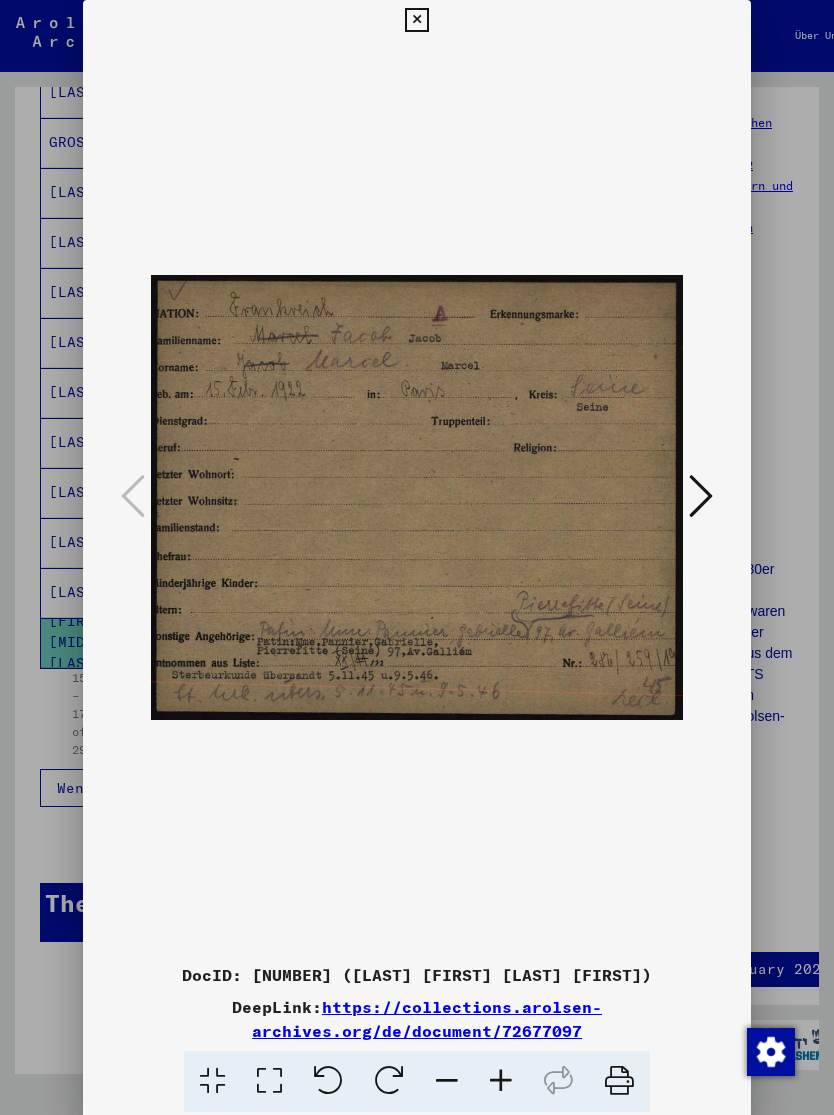 click at bounding box center (701, 496) 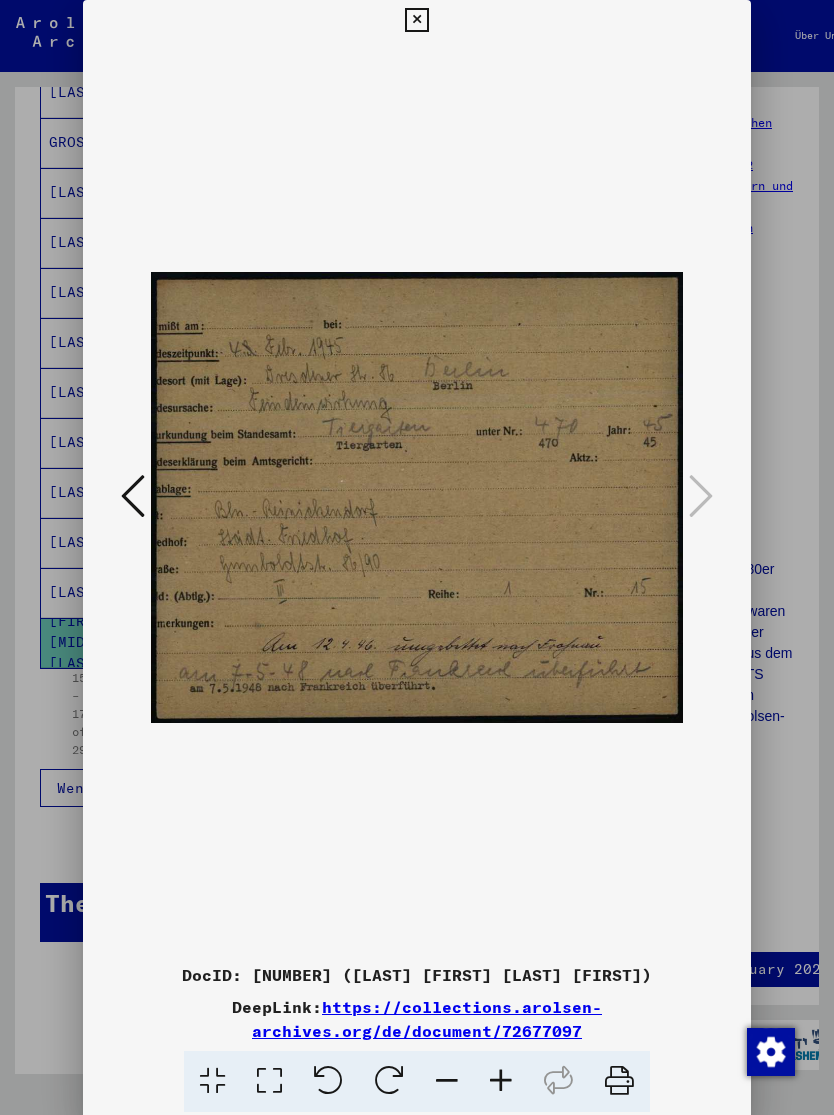 click at bounding box center (416, 20) 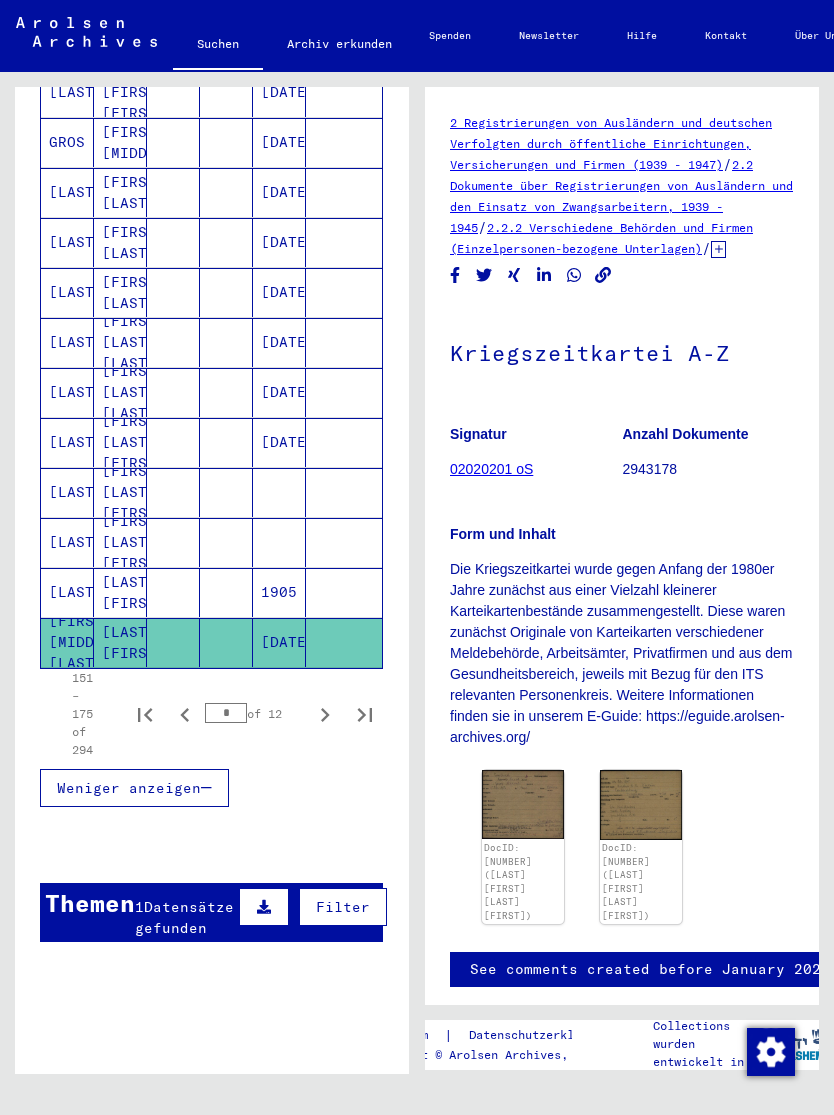 click 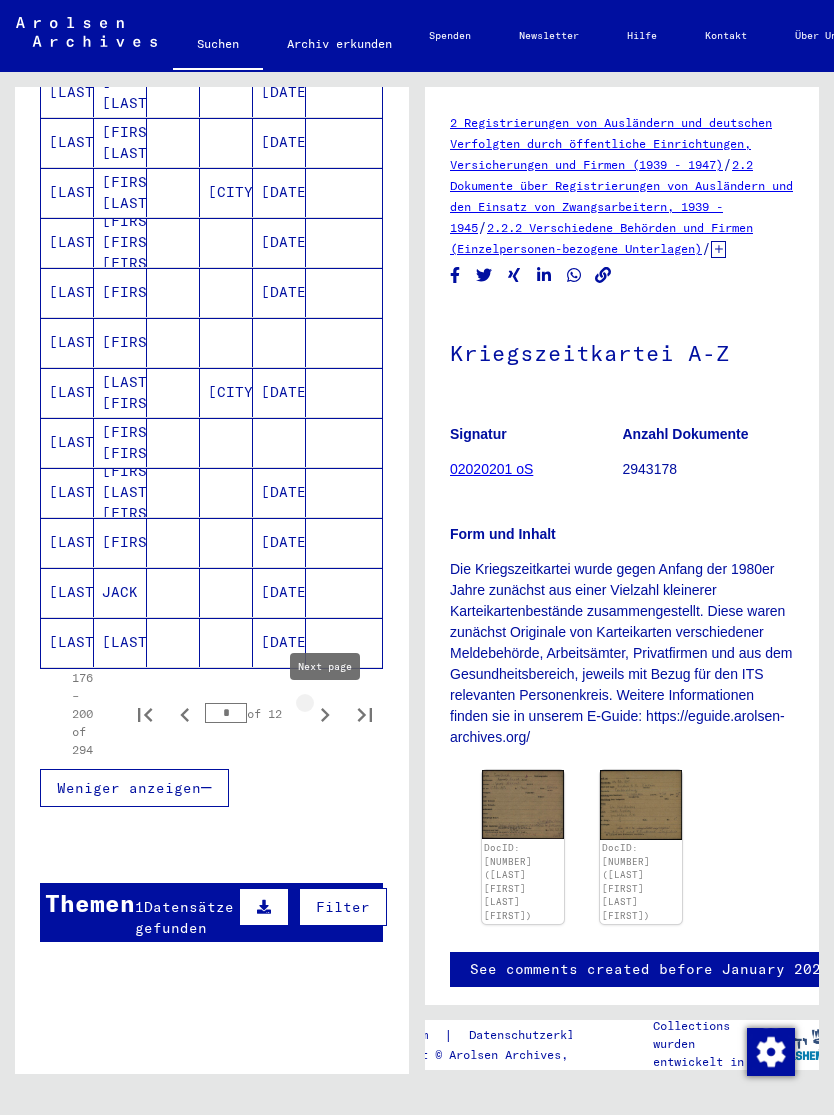 type on "*" 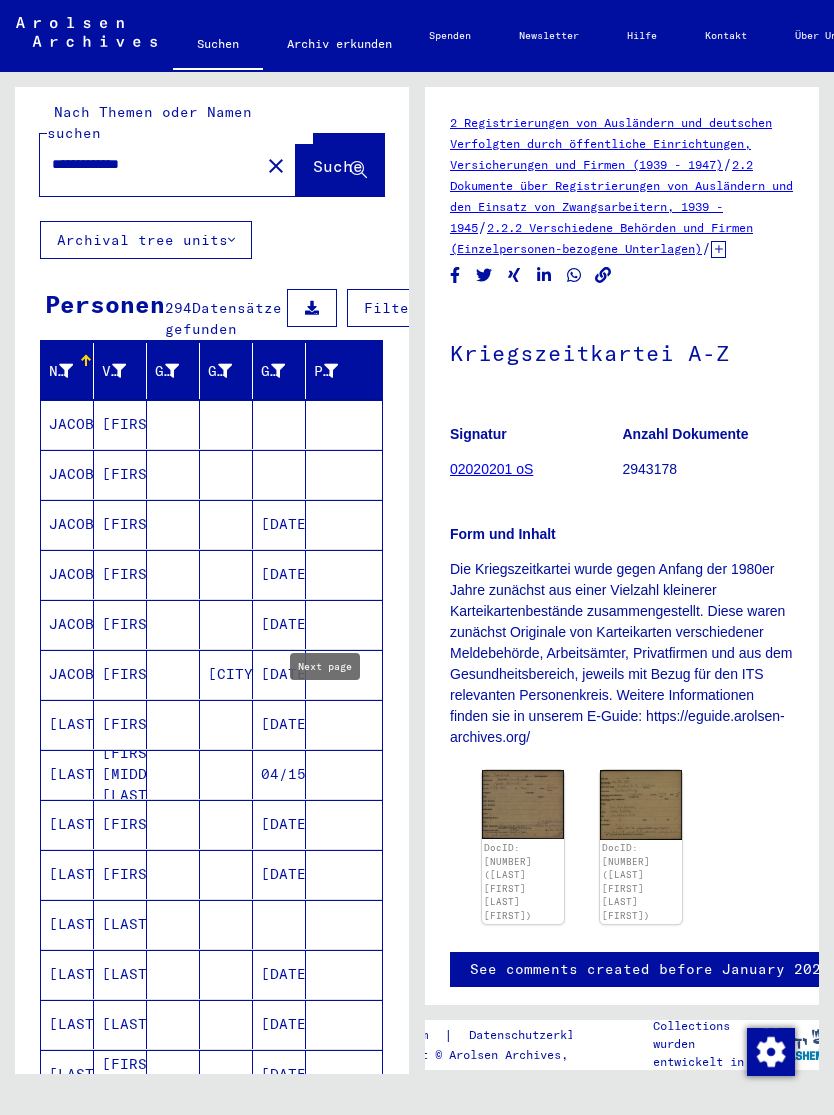 scroll, scrollTop: 9, scrollLeft: 0, axis: vertical 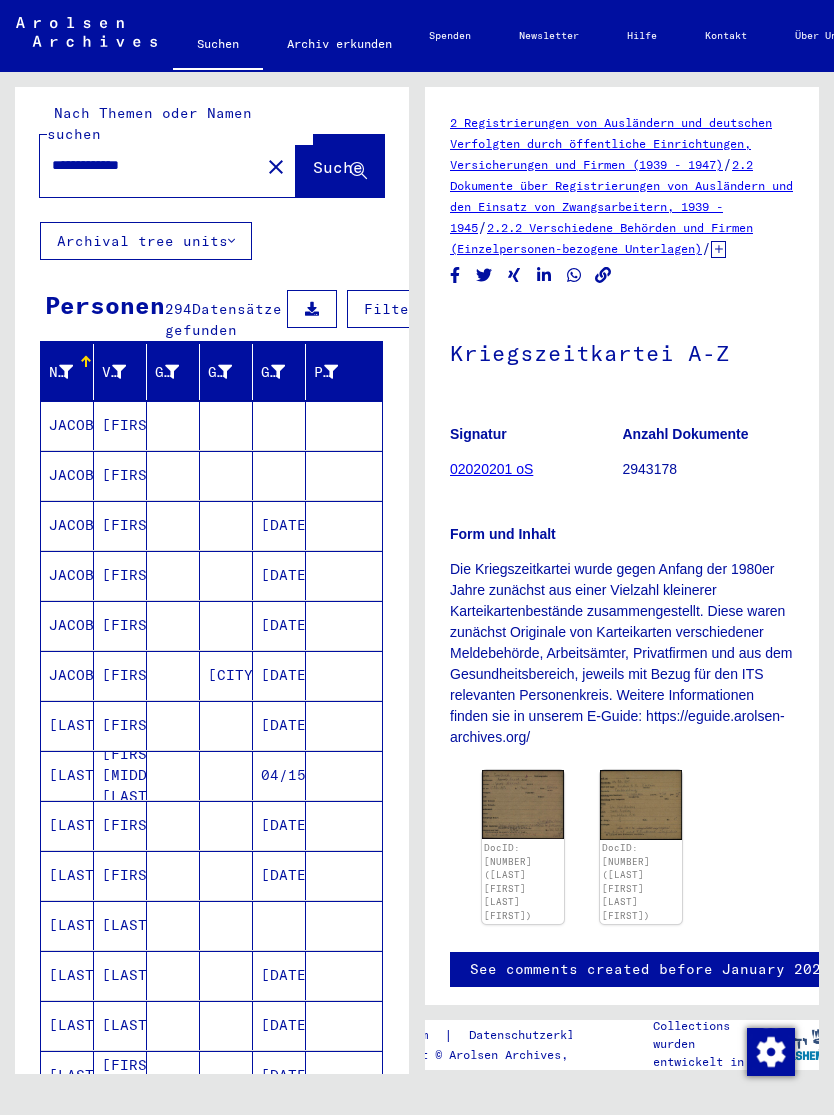 click on "JACOBY" at bounding box center (67, 475) 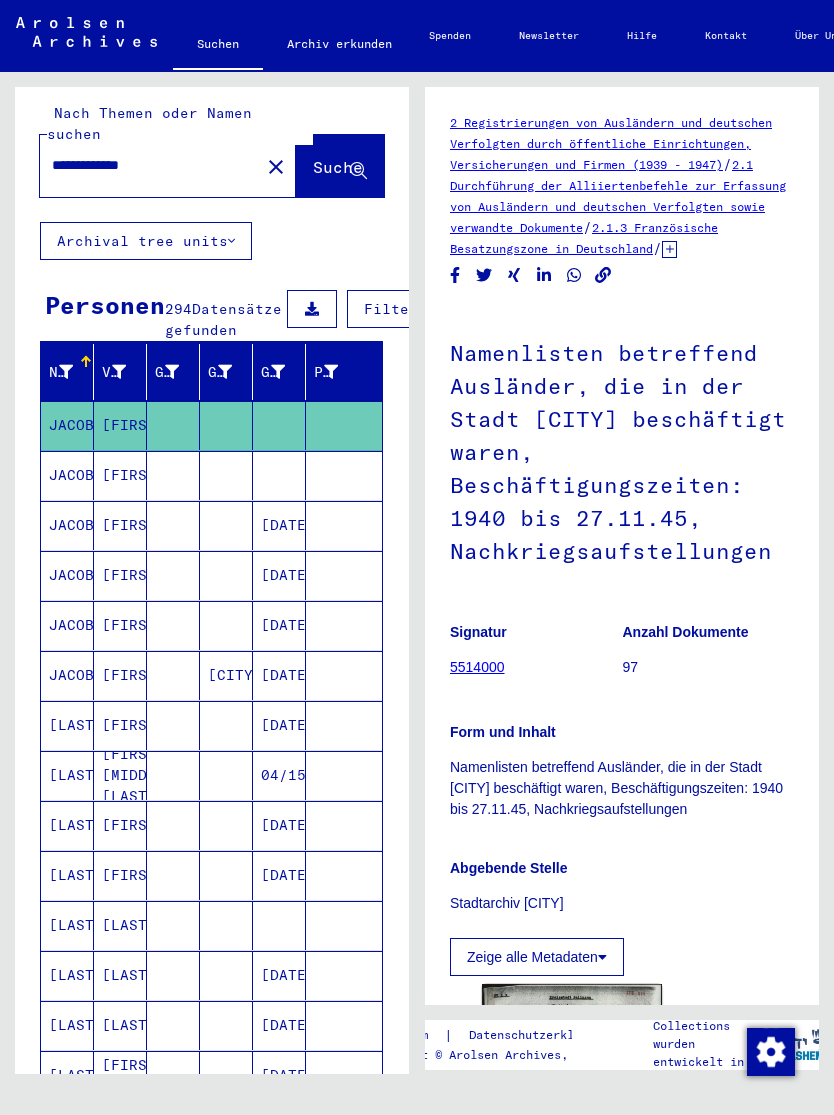 scroll, scrollTop: 0, scrollLeft: 0, axis: both 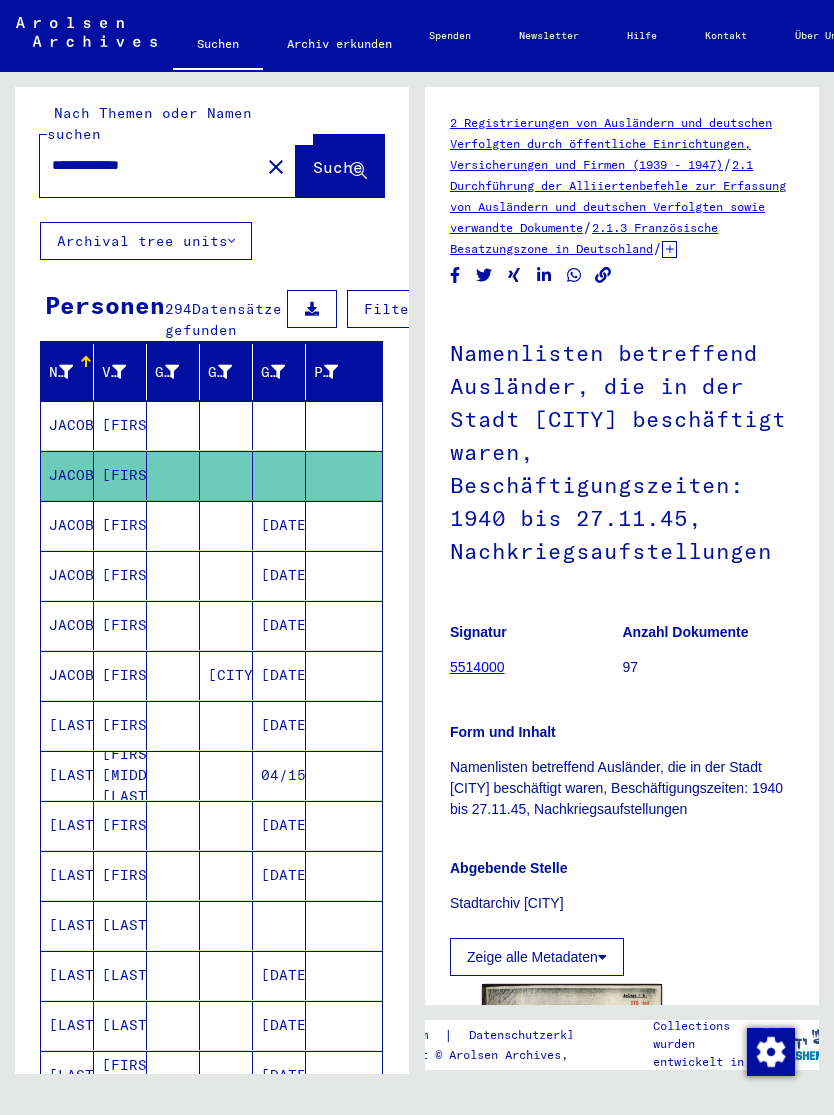 click on "JACOBY" at bounding box center (67, 575) 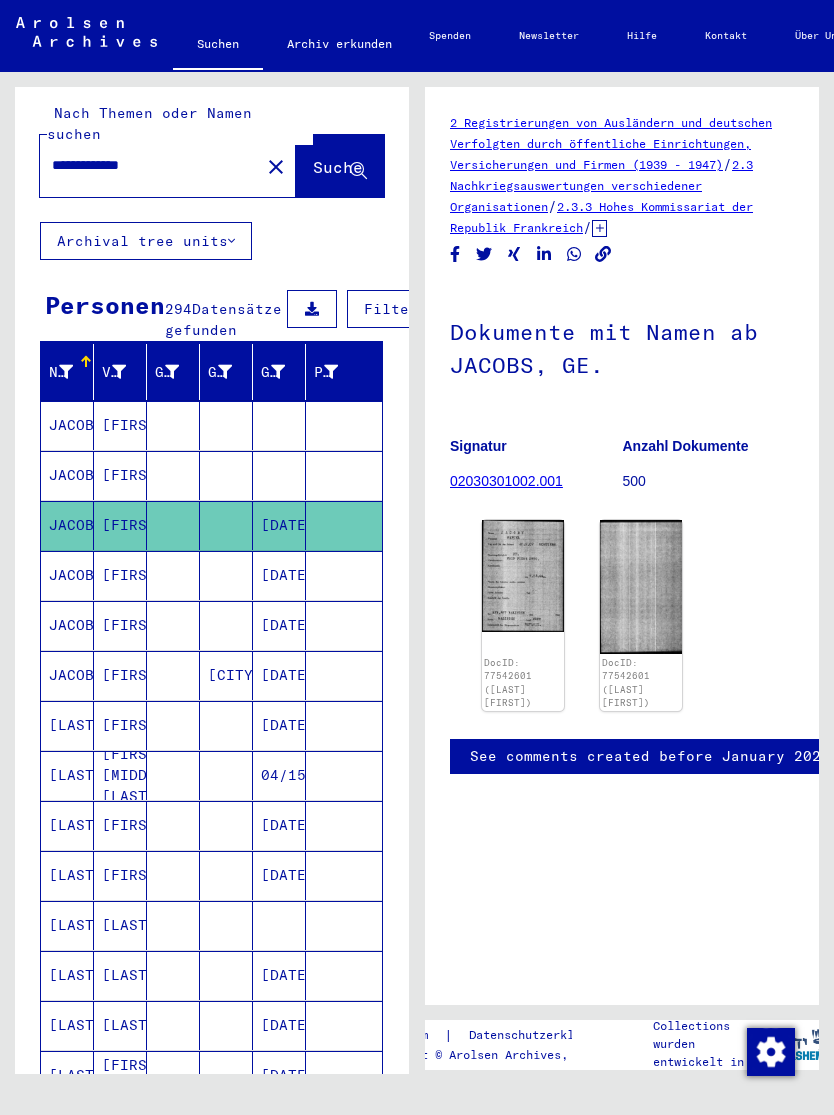 scroll, scrollTop: 0, scrollLeft: 0, axis: both 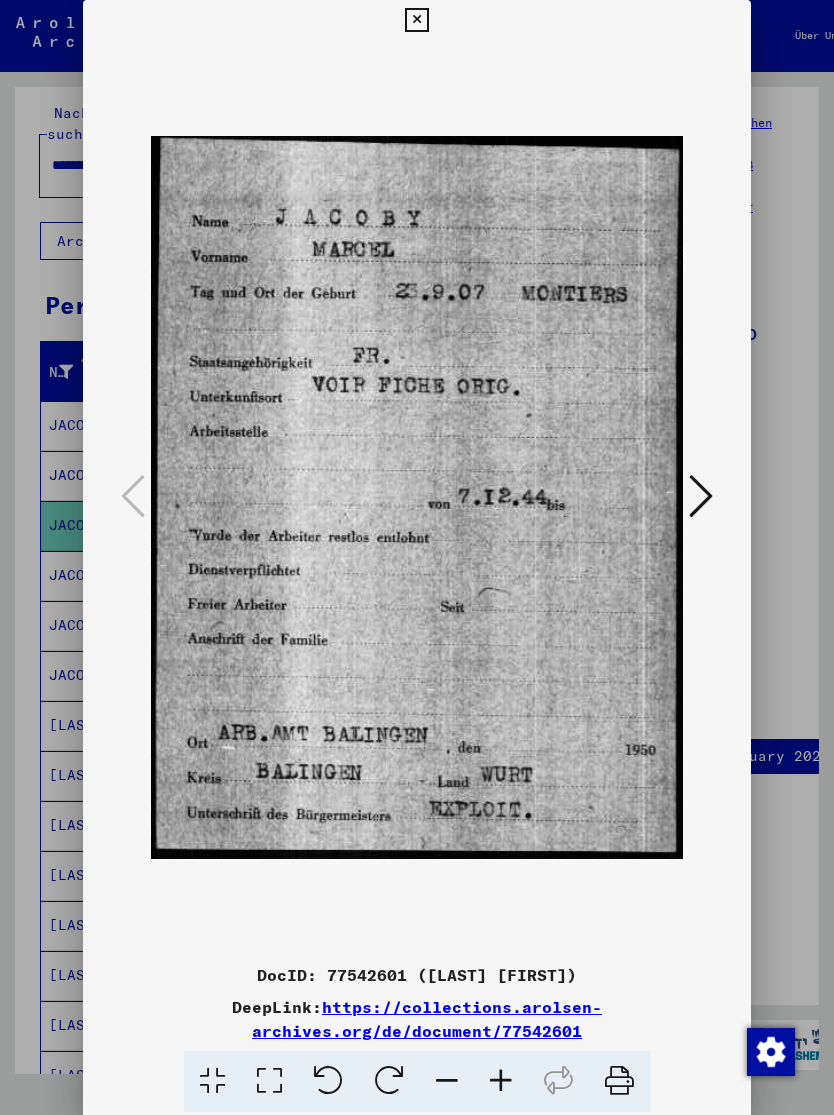 click at bounding box center (416, 20) 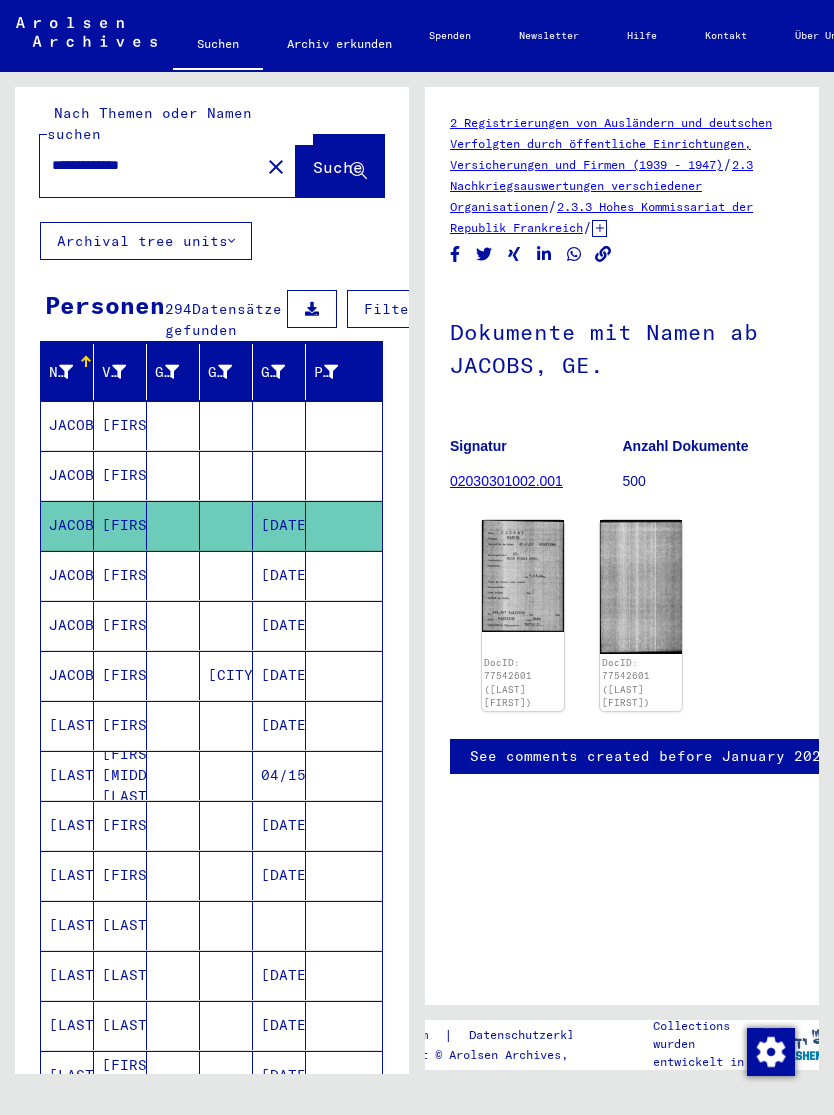 click on "JACOBY" at bounding box center [67, 625] 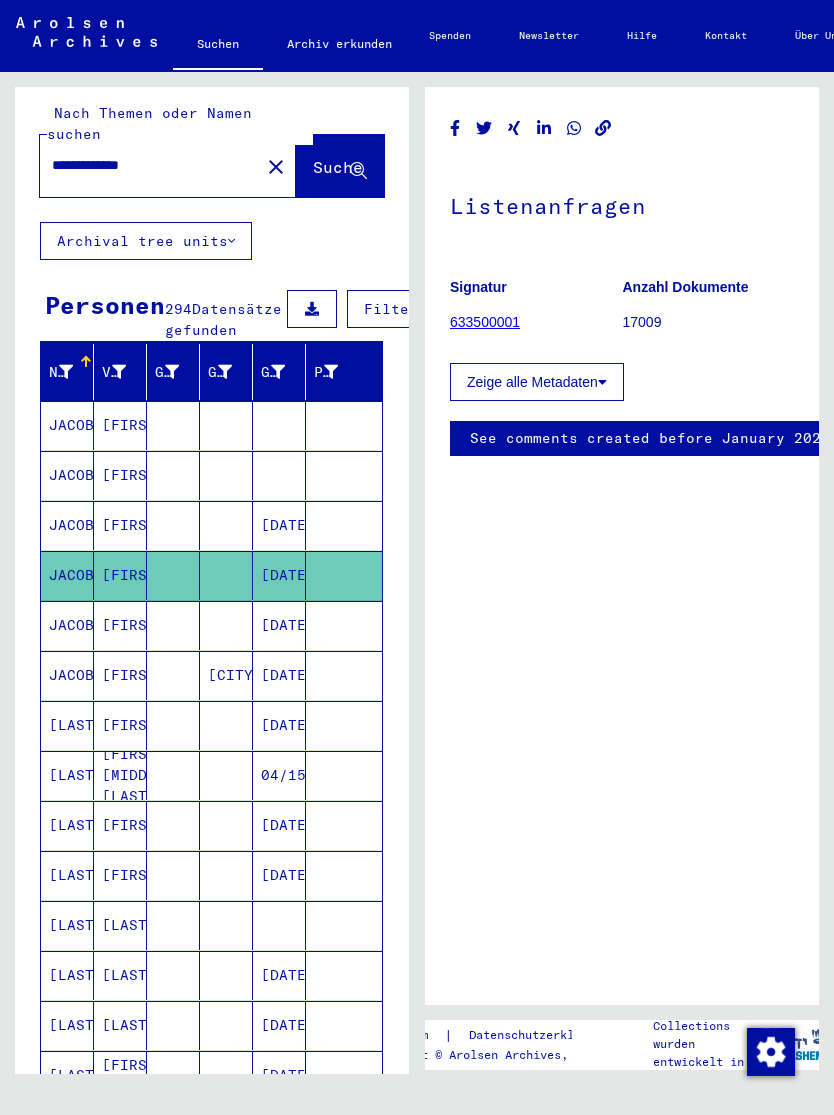 scroll, scrollTop: 0, scrollLeft: 0, axis: both 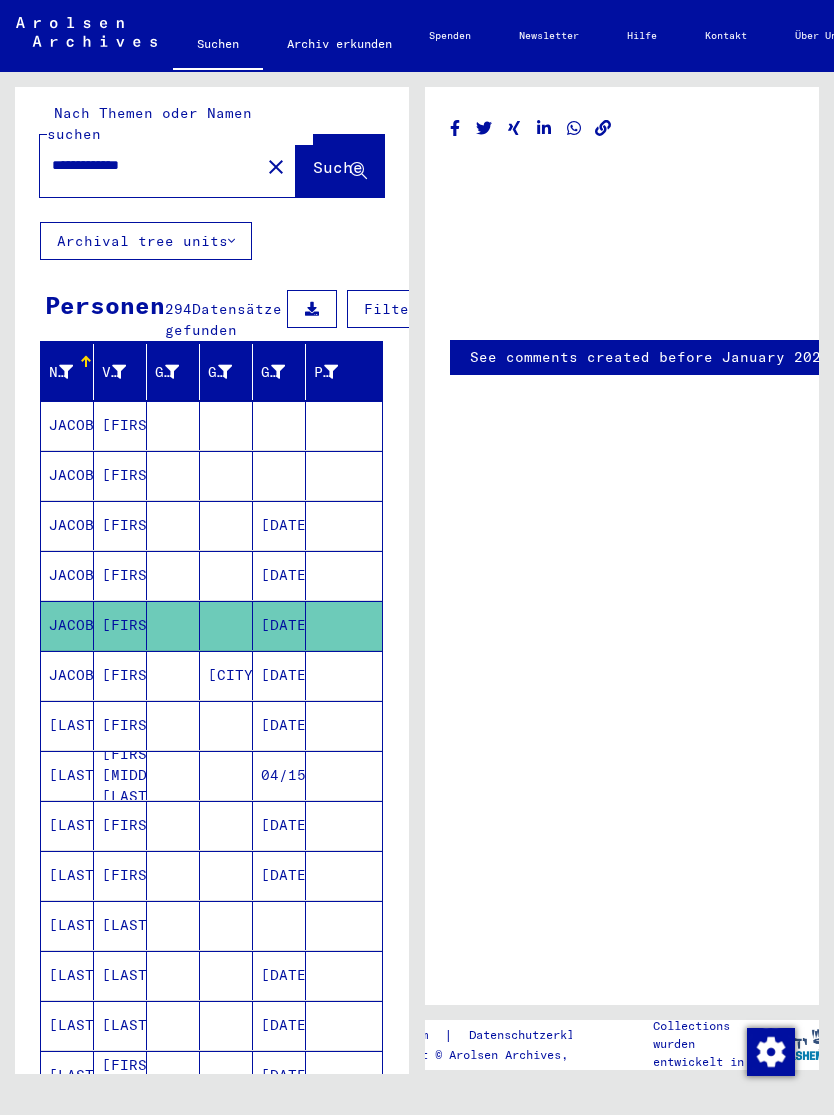 click on "JACOBY" at bounding box center [67, 725] 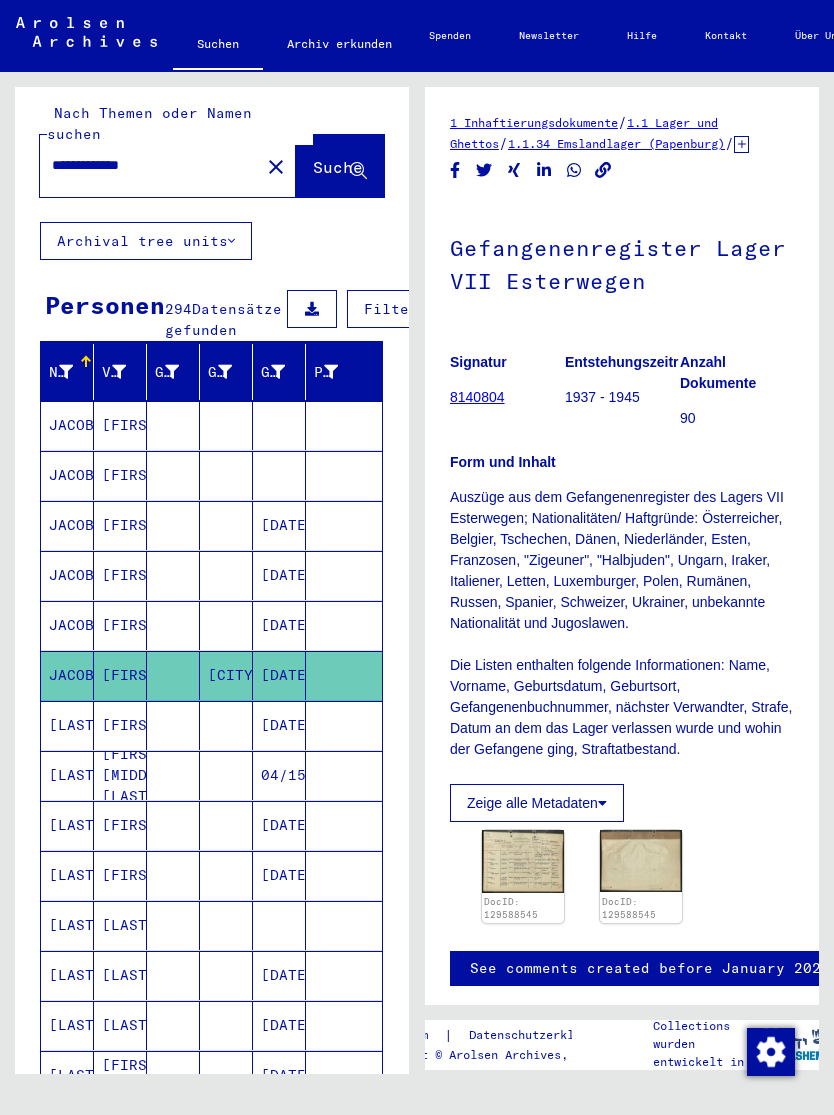 scroll, scrollTop: 0, scrollLeft: 0, axis: both 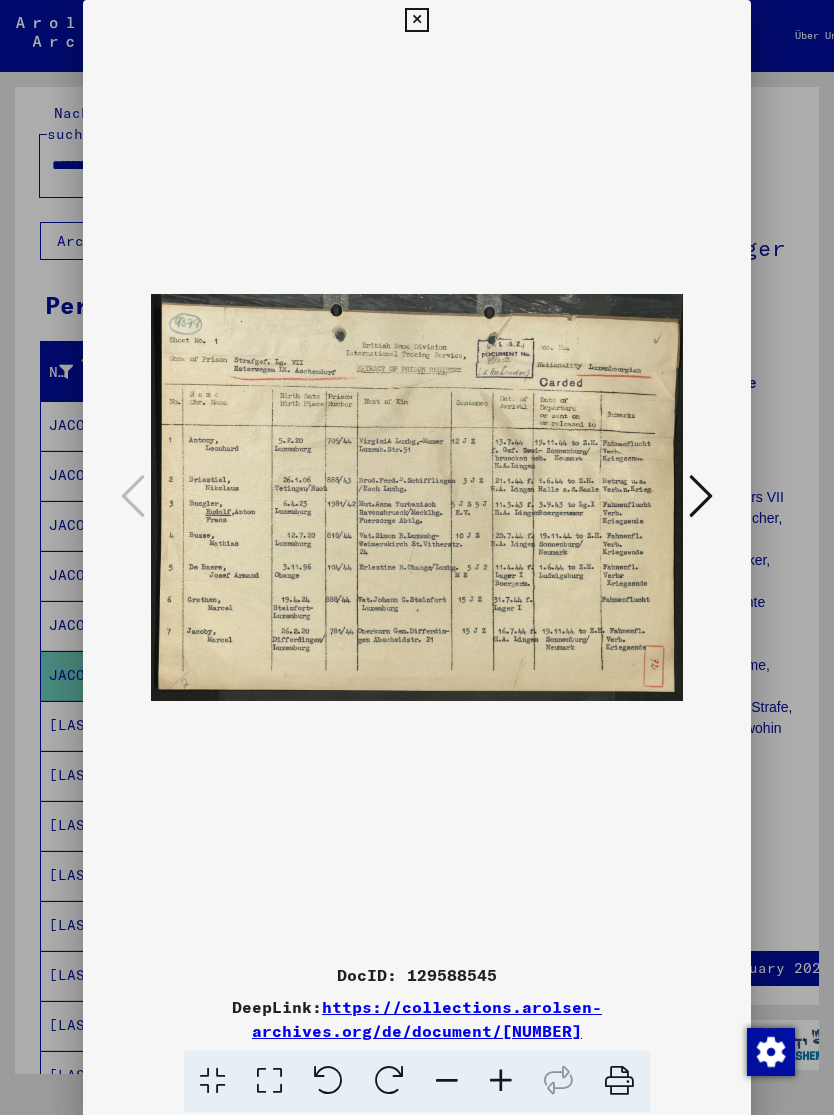 click at bounding box center [701, 496] 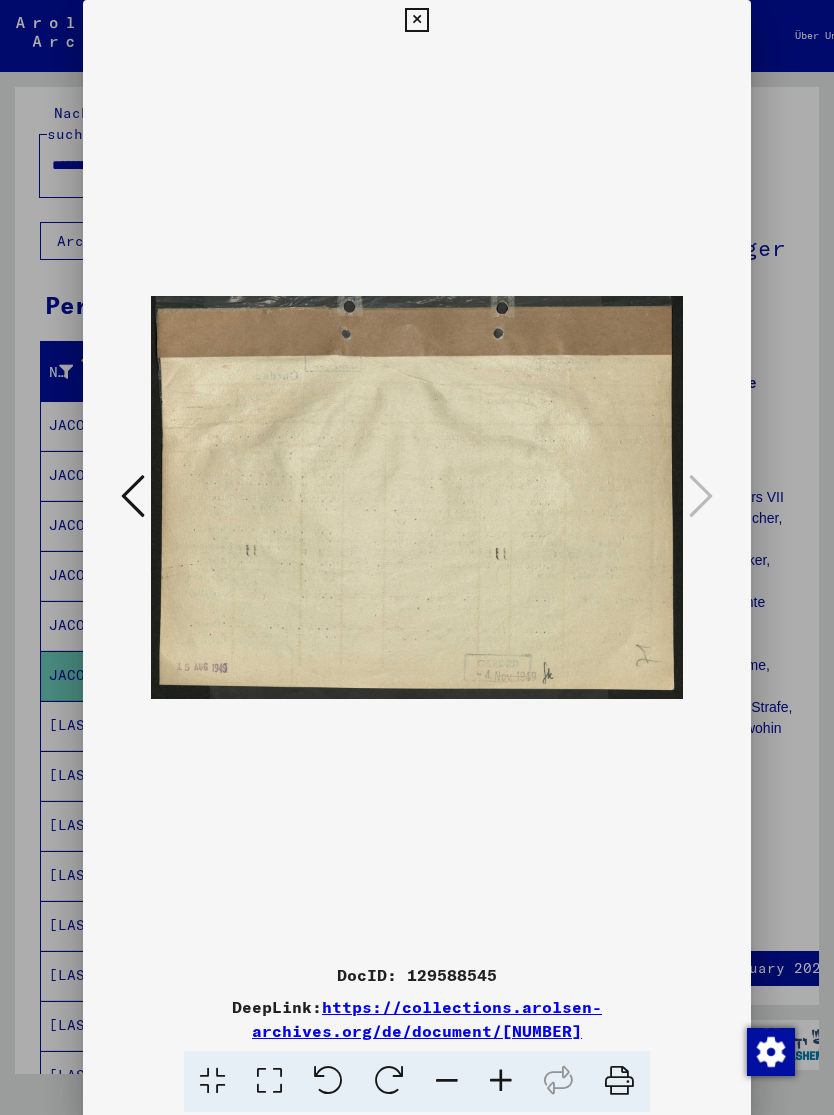 click at bounding box center (416, 20) 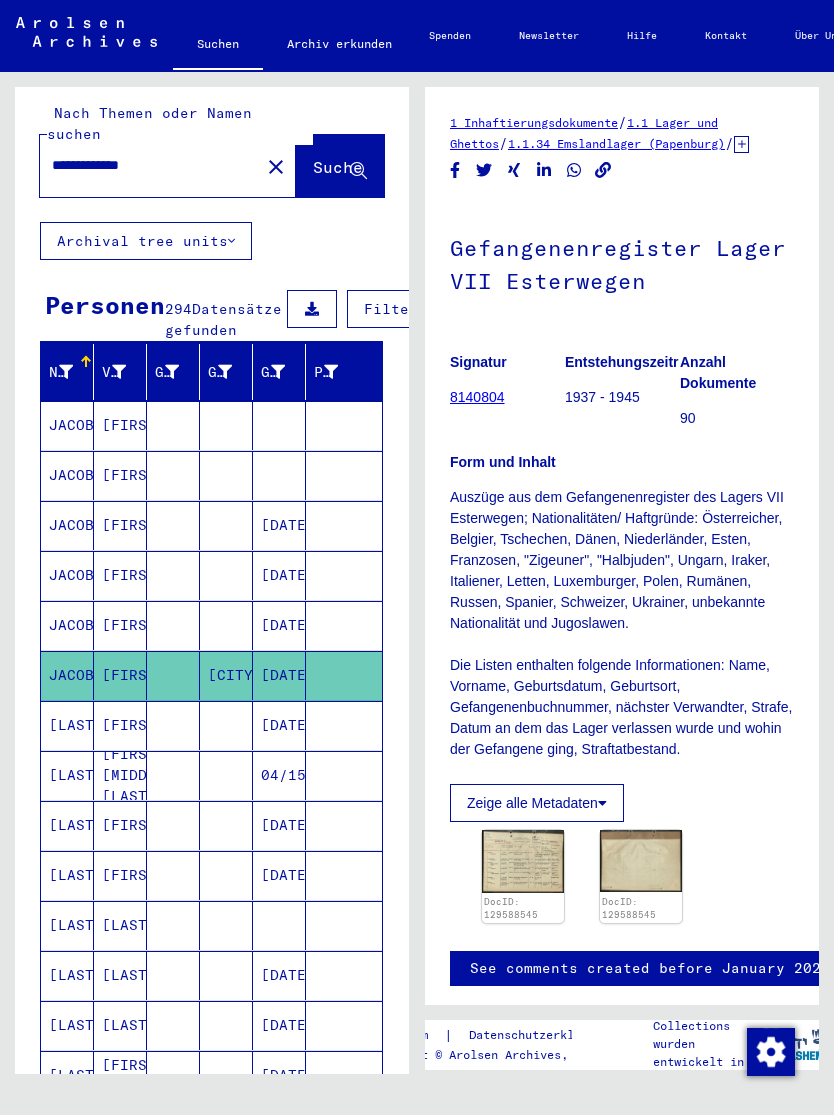 click on "[LAST]" at bounding box center (67, 775) 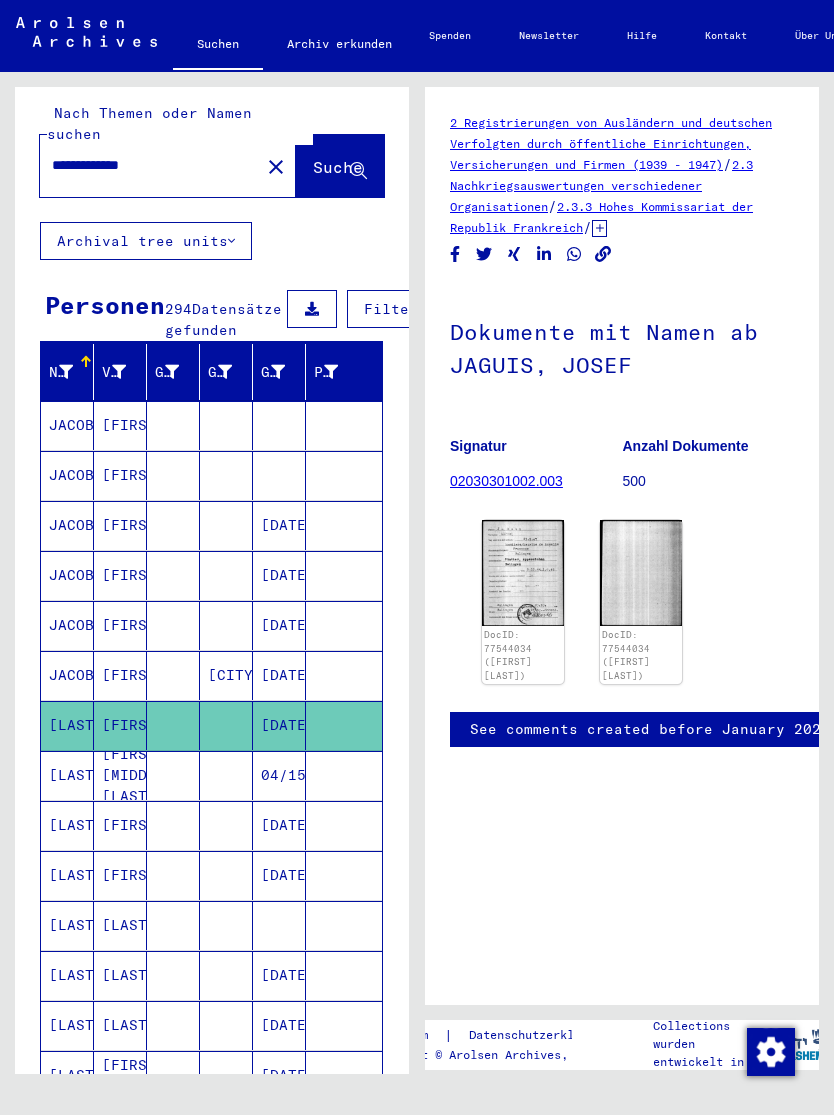 scroll, scrollTop: 0, scrollLeft: 0, axis: both 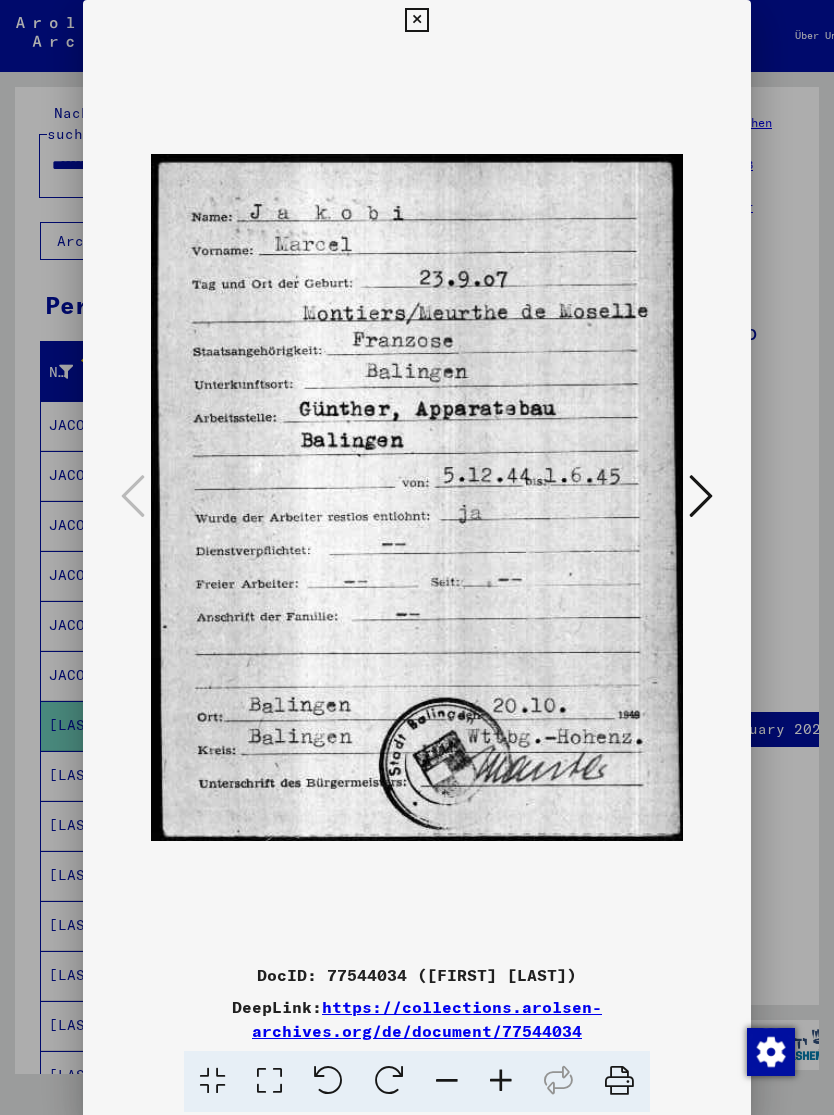 click at bounding box center (416, 20) 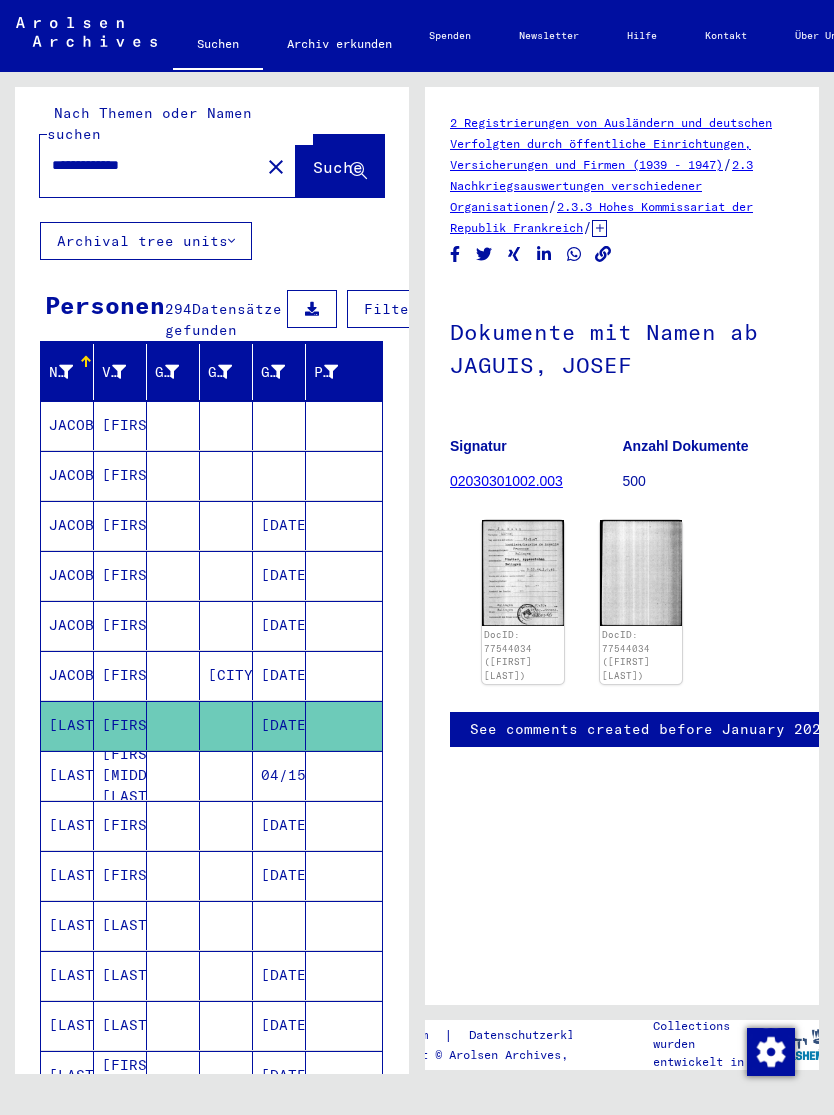 click on "JACOBY" at bounding box center (67, 725) 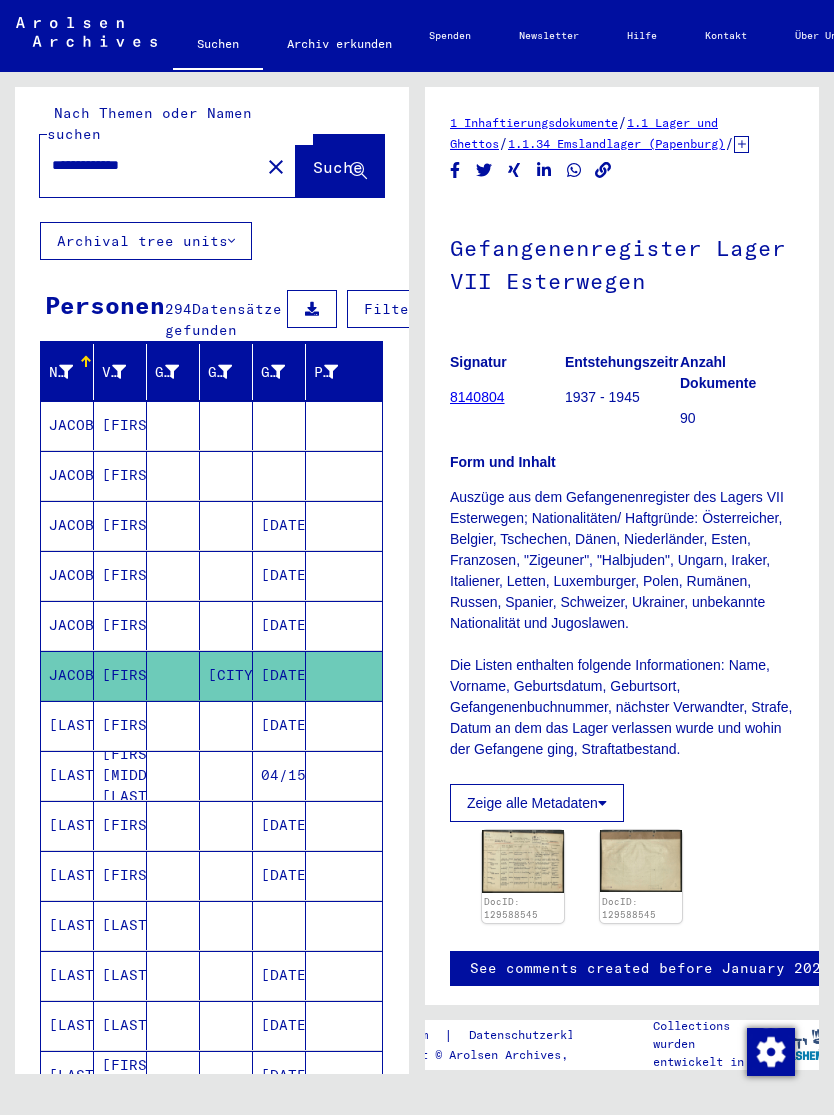 scroll, scrollTop: 0, scrollLeft: 0, axis: both 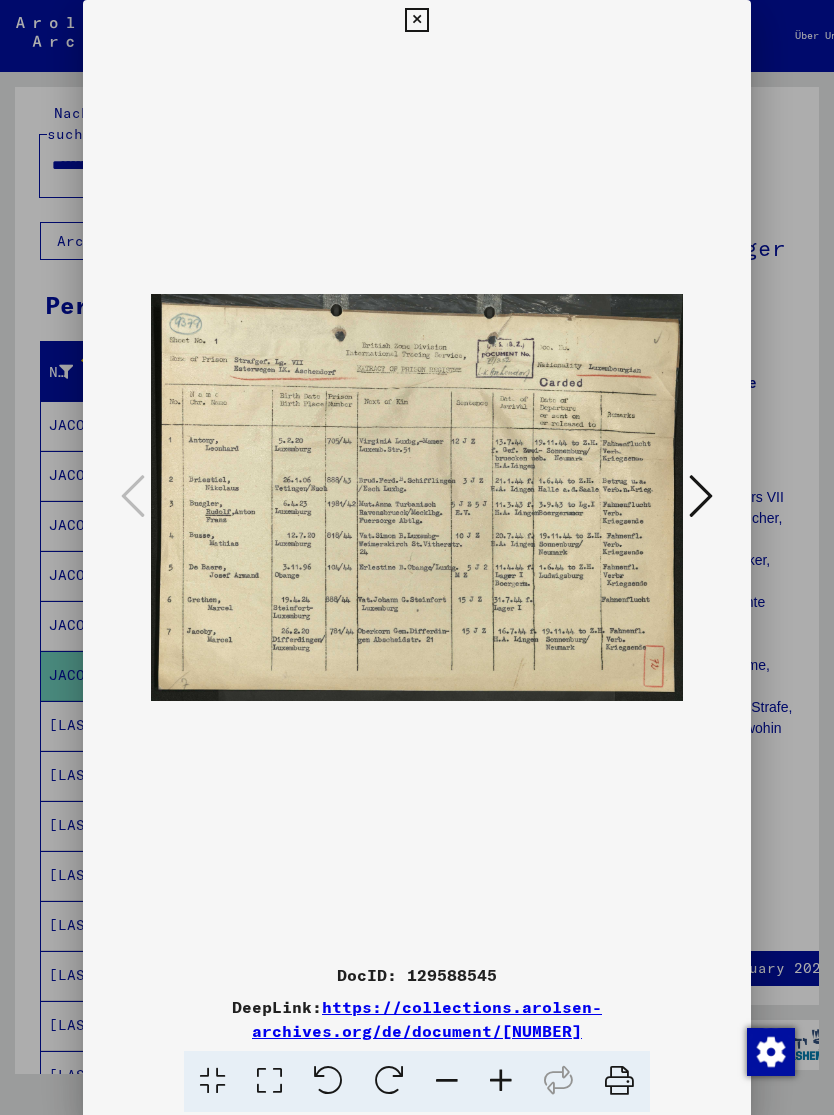 click at bounding box center (416, 20) 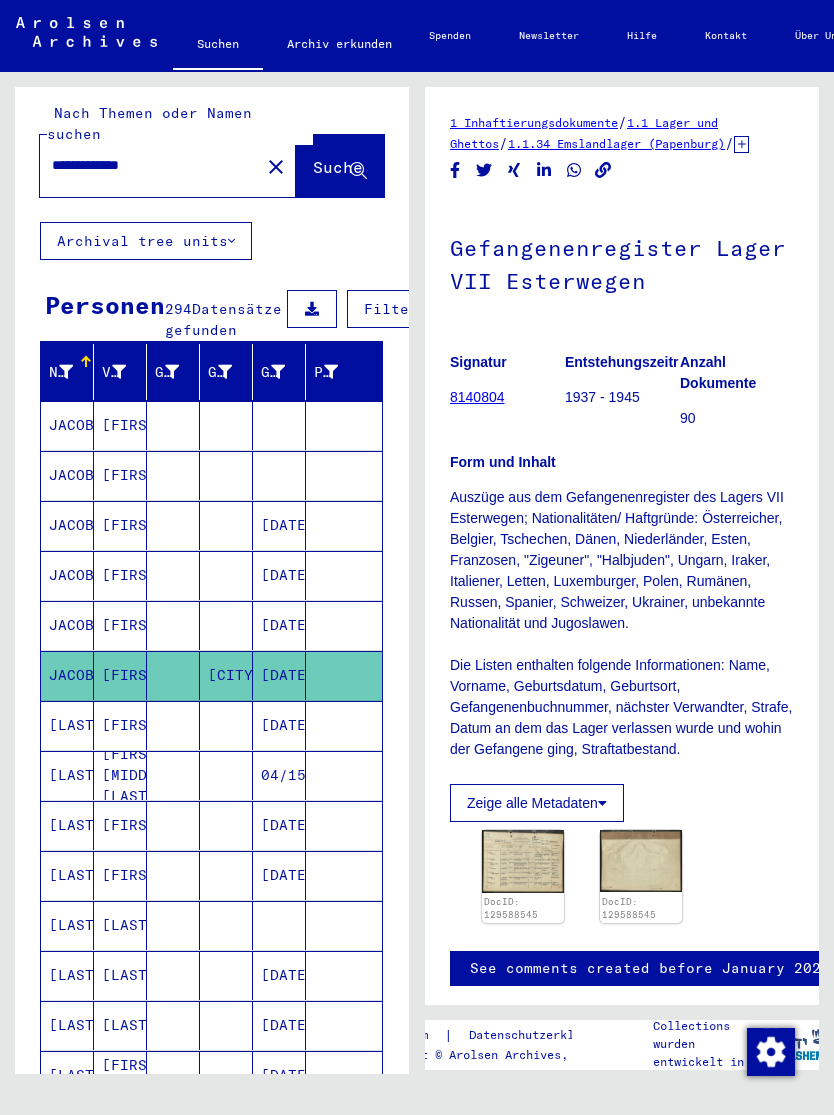 scroll, scrollTop: 0, scrollLeft: 0, axis: both 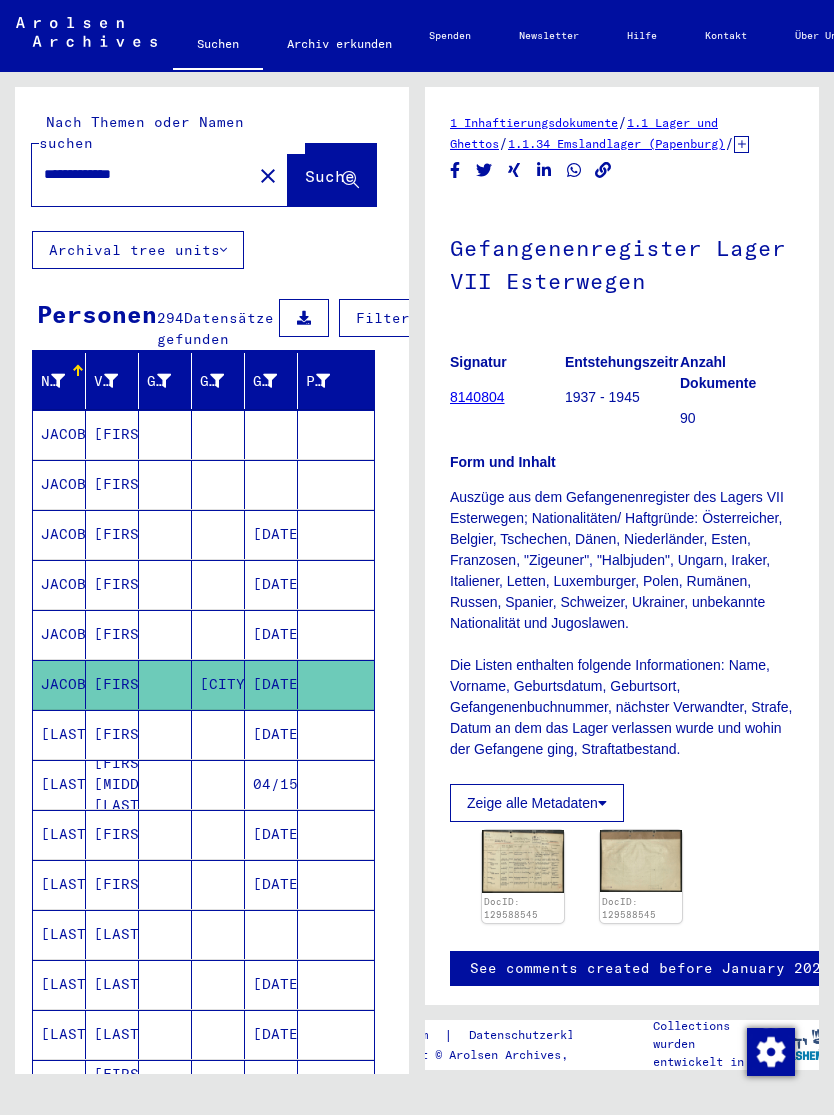 click on "**********" at bounding box center (142, 174) 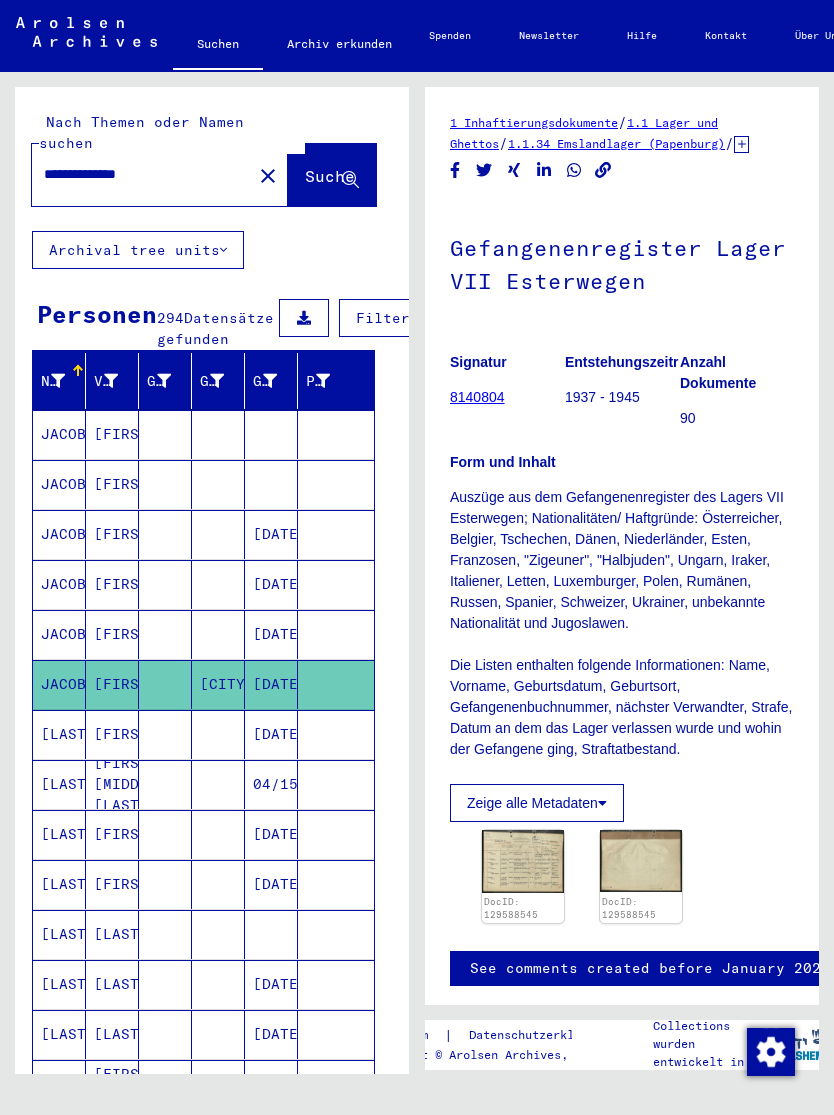 type on "**********" 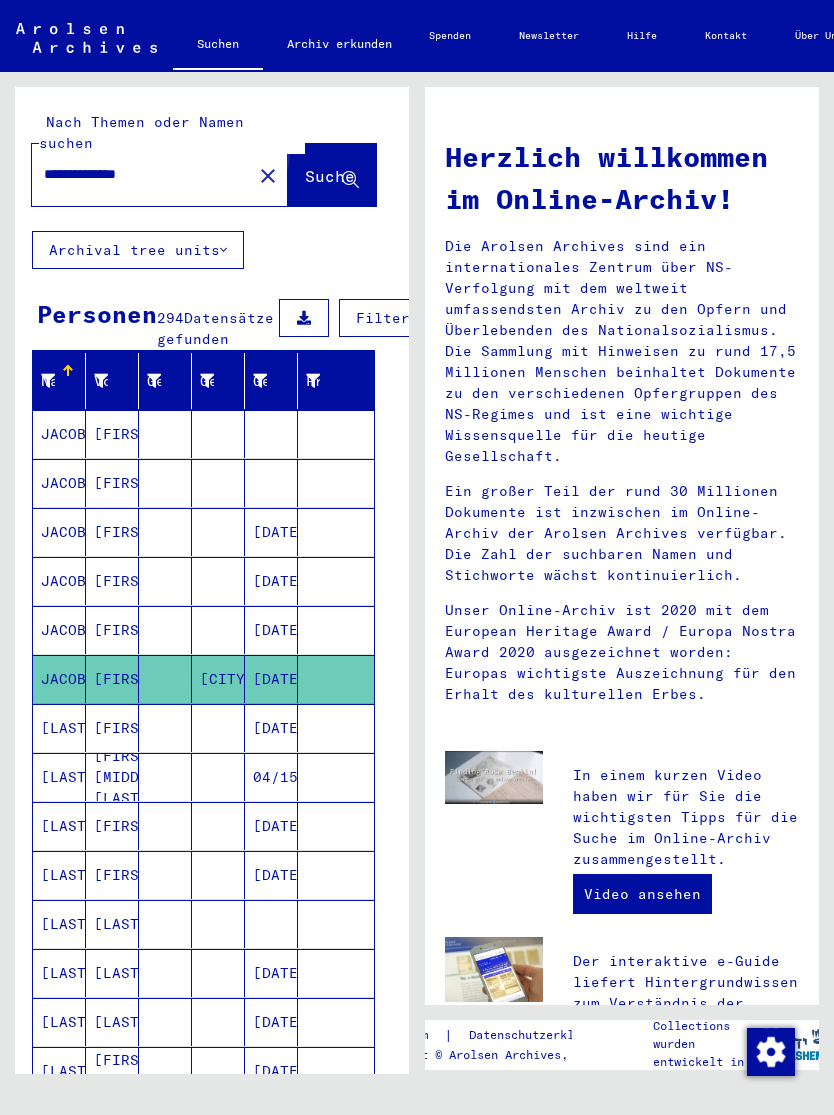scroll, scrollTop: 0, scrollLeft: 0, axis: both 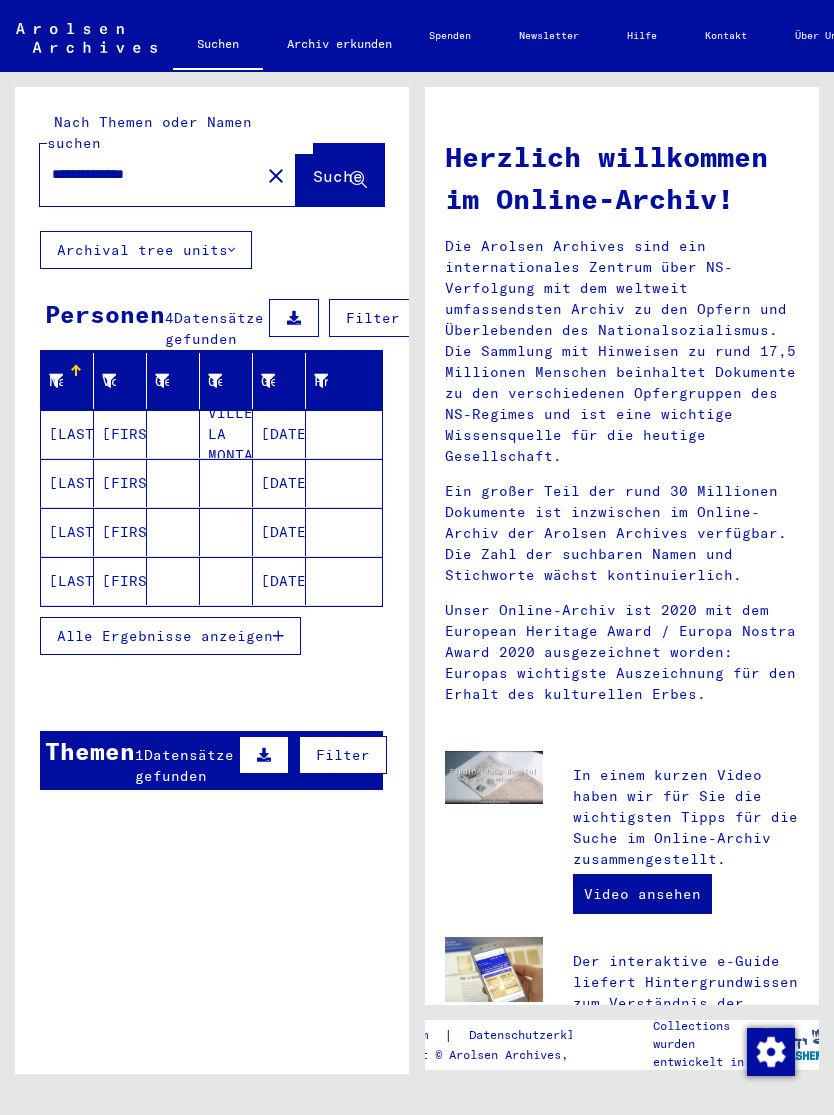 click on "[LAST]" at bounding box center (67, 483) 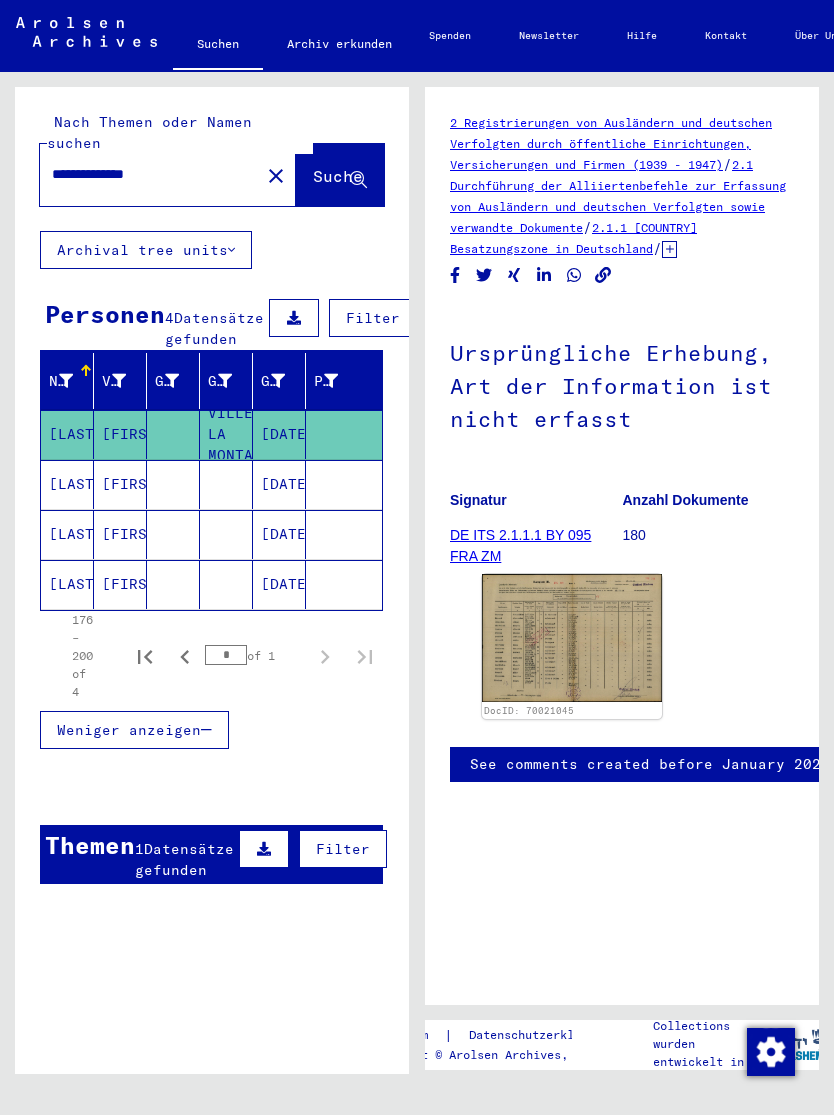 scroll, scrollTop: 0, scrollLeft: 0, axis: both 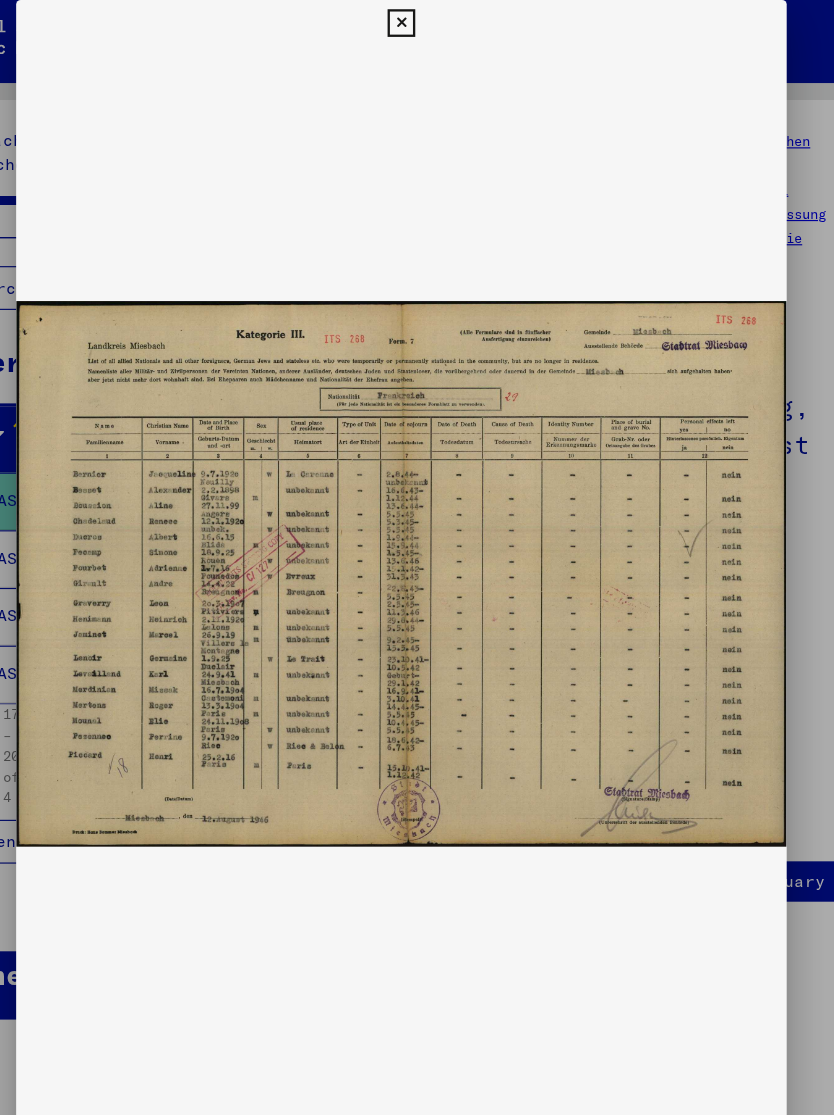 click at bounding box center (416, 20) 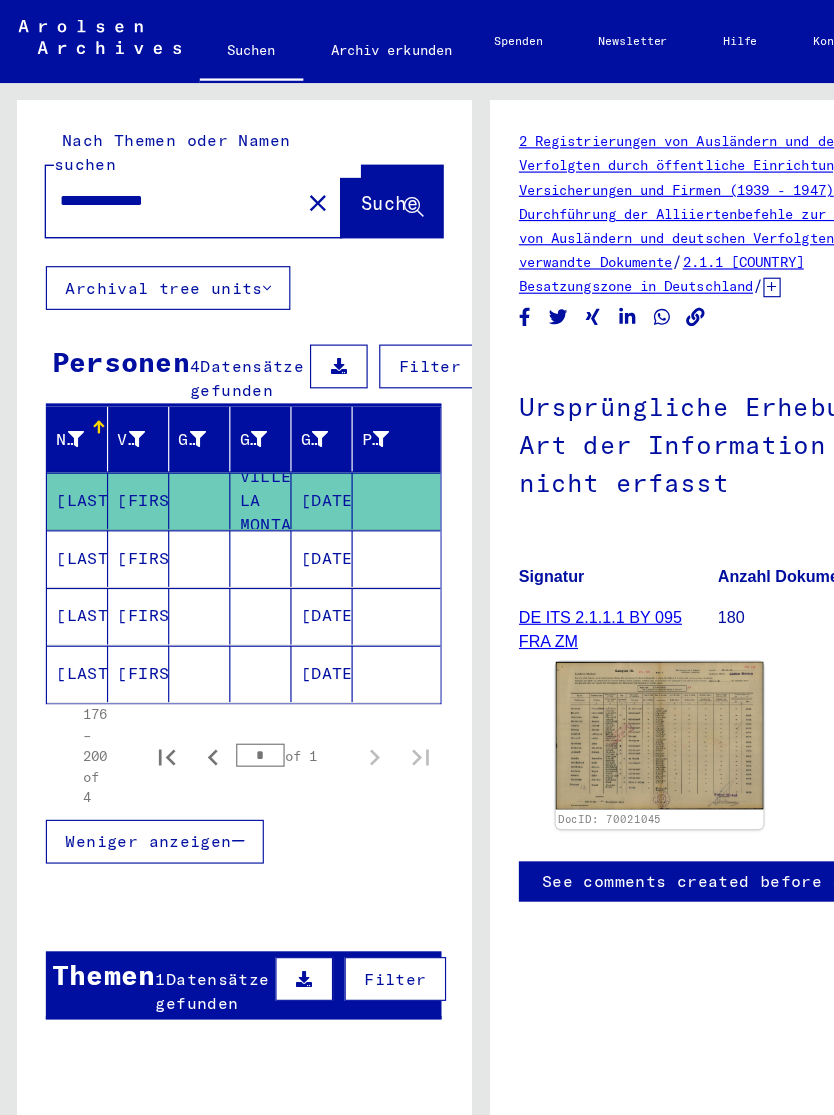 click on "[LAST]" at bounding box center [67, 534] 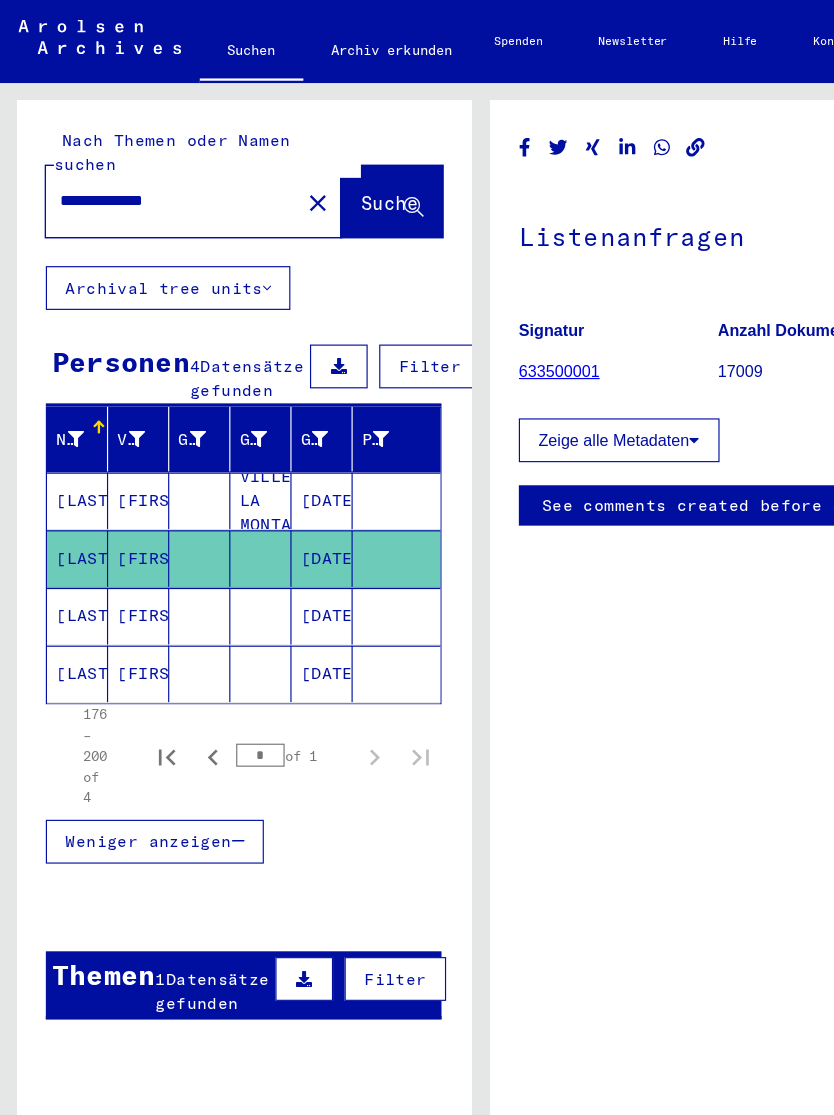 scroll, scrollTop: 0, scrollLeft: 0, axis: both 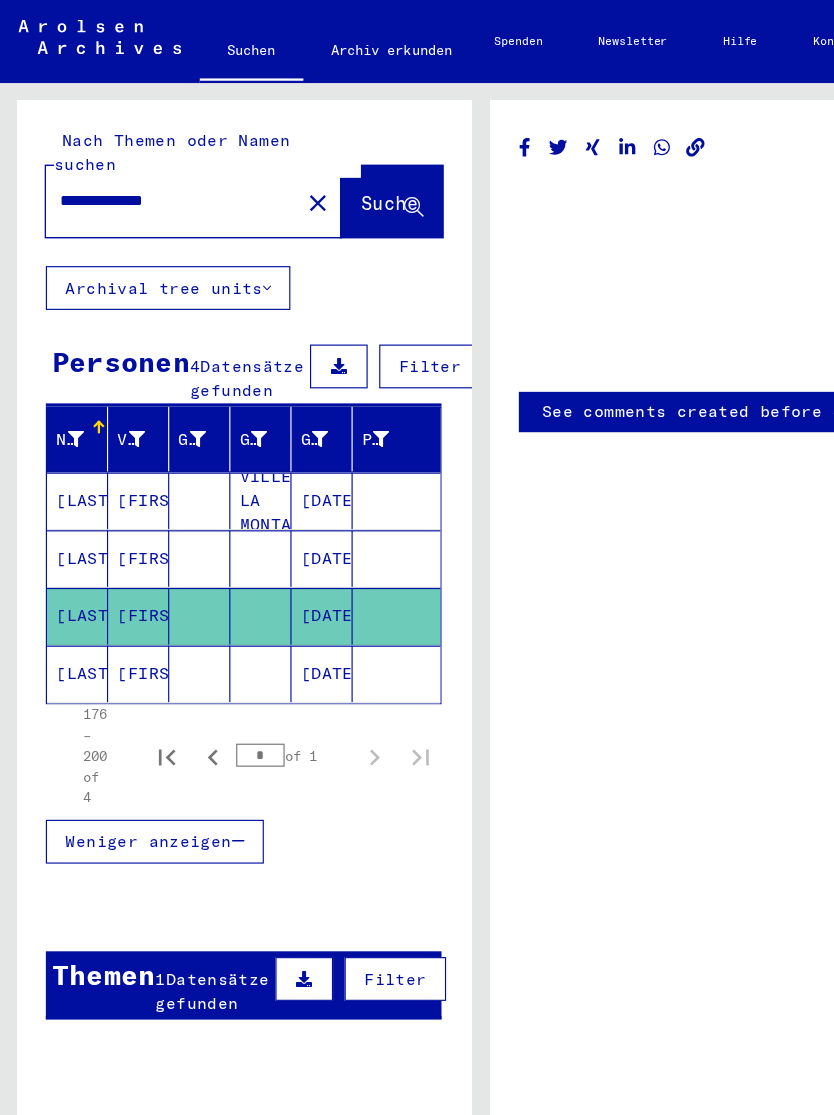 click on "[LAST]" 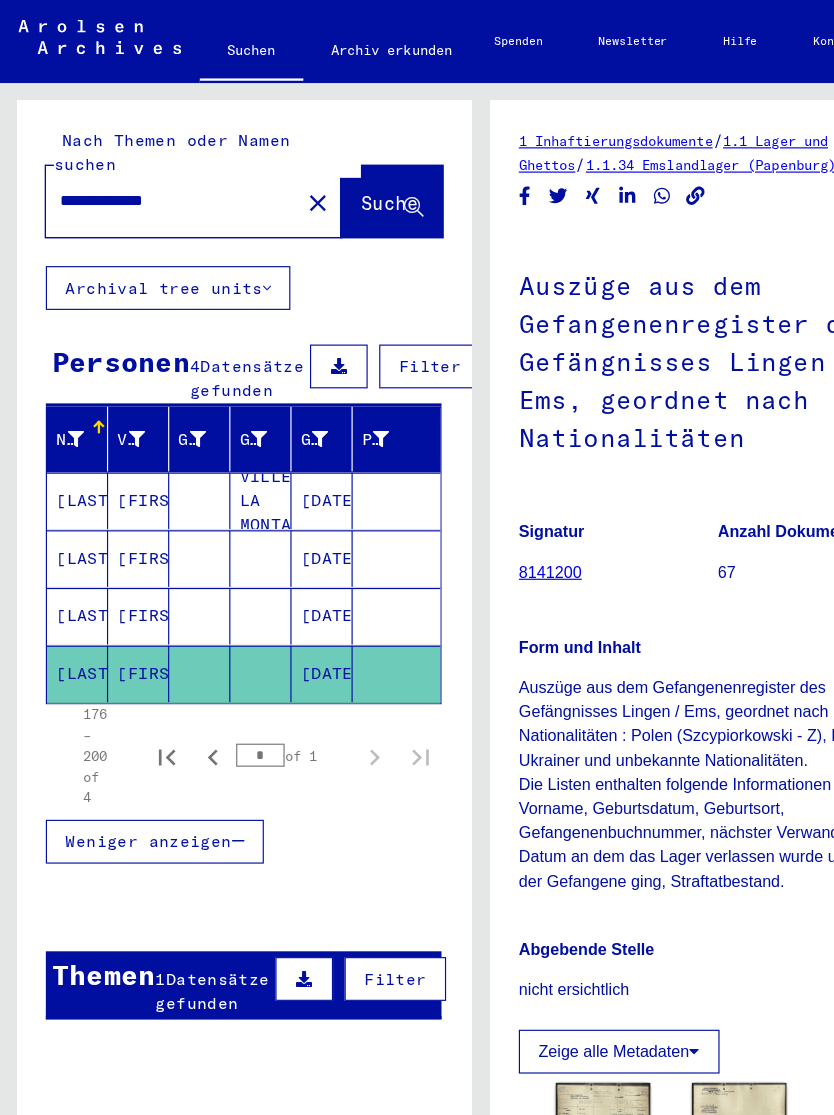 scroll, scrollTop: 0, scrollLeft: 0, axis: both 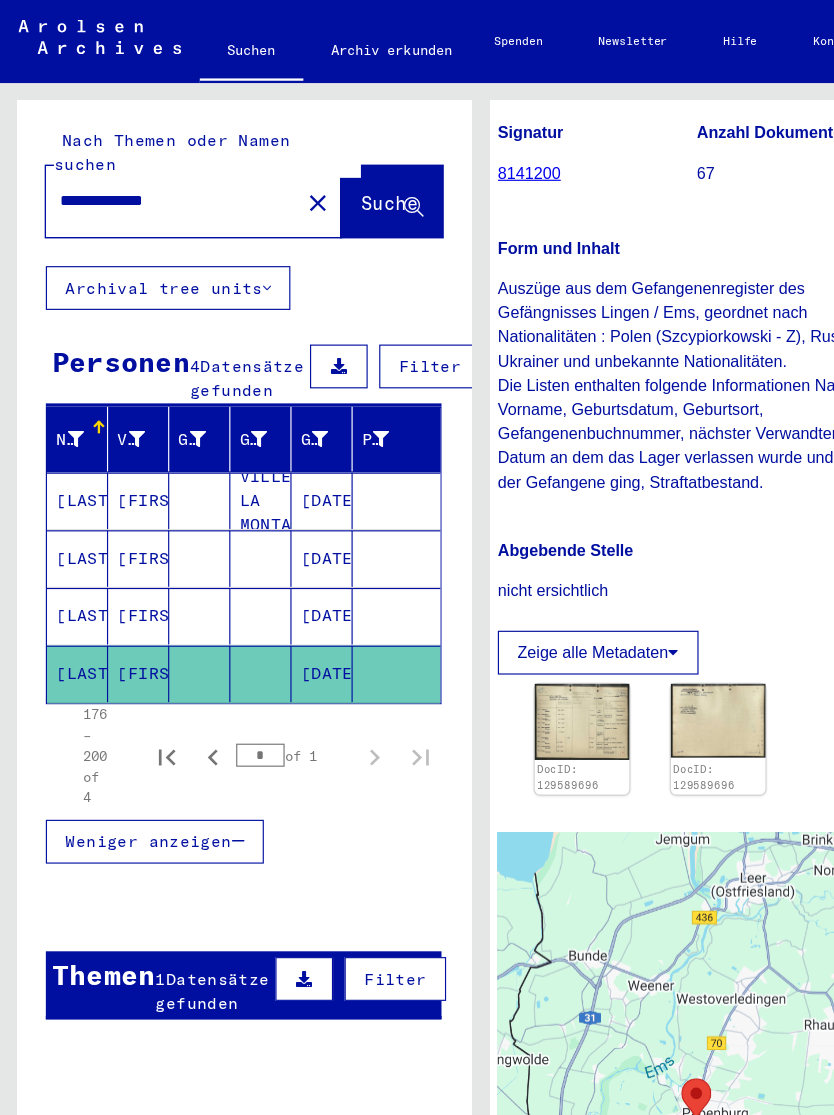 click 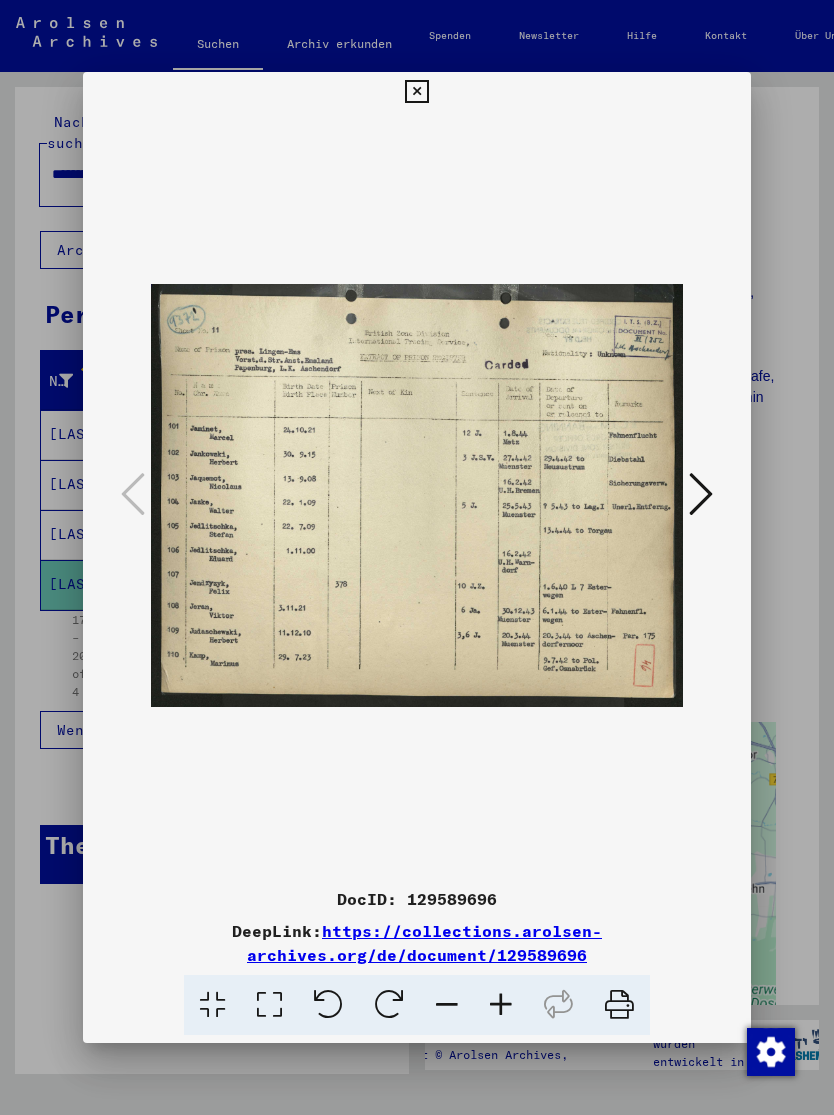 click at bounding box center [416, 92] 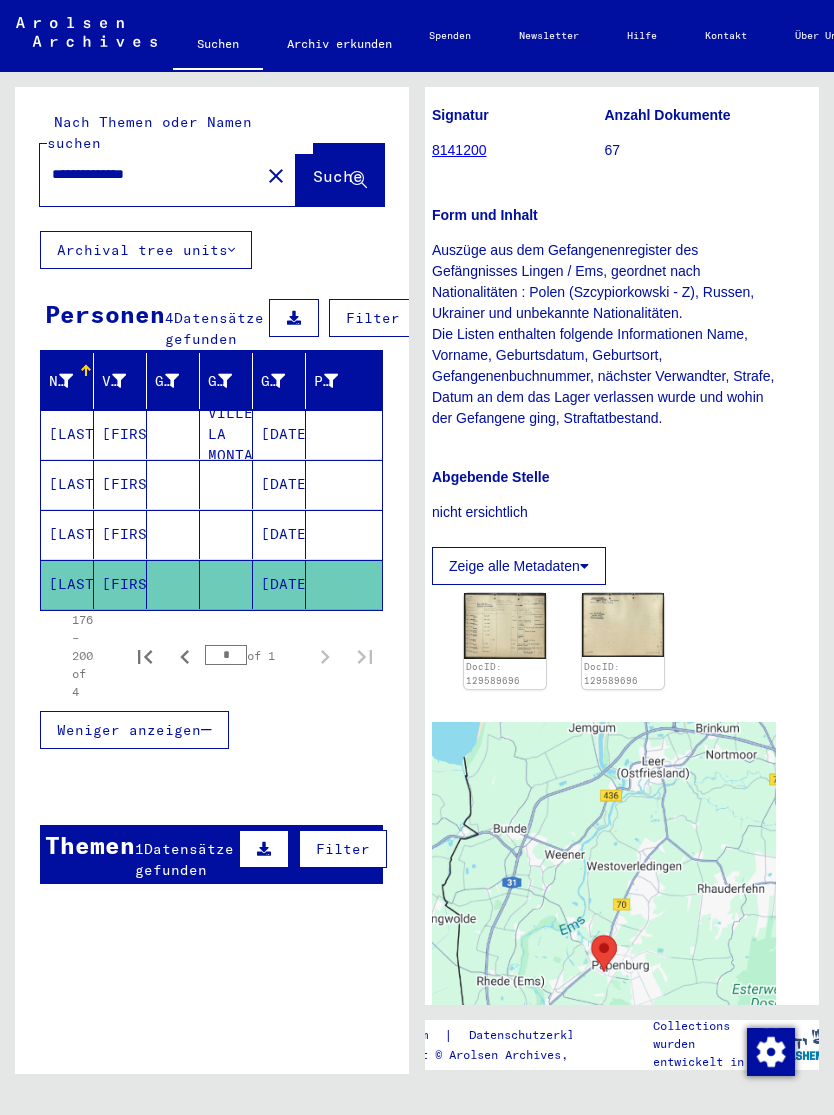 click on "[LAST]" at bounding box center [67, 584] 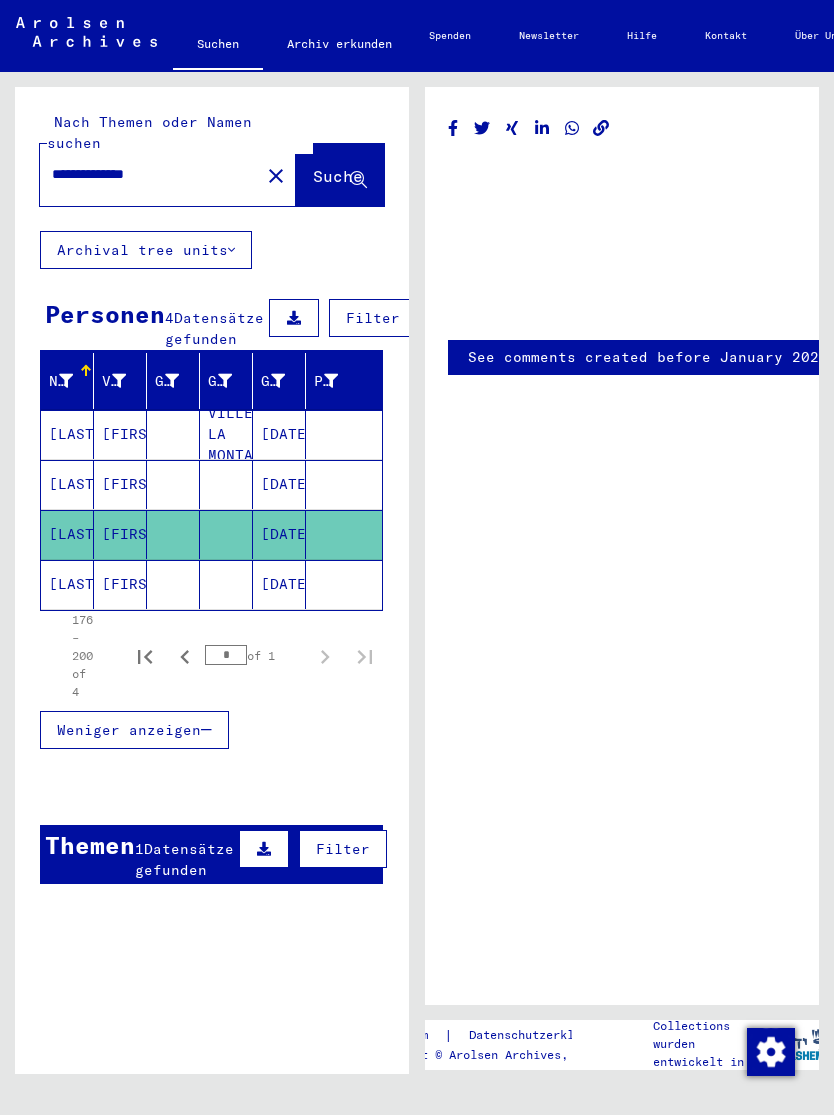 scroll, scrollTop: 196, scrollLeft: 1, axis: both 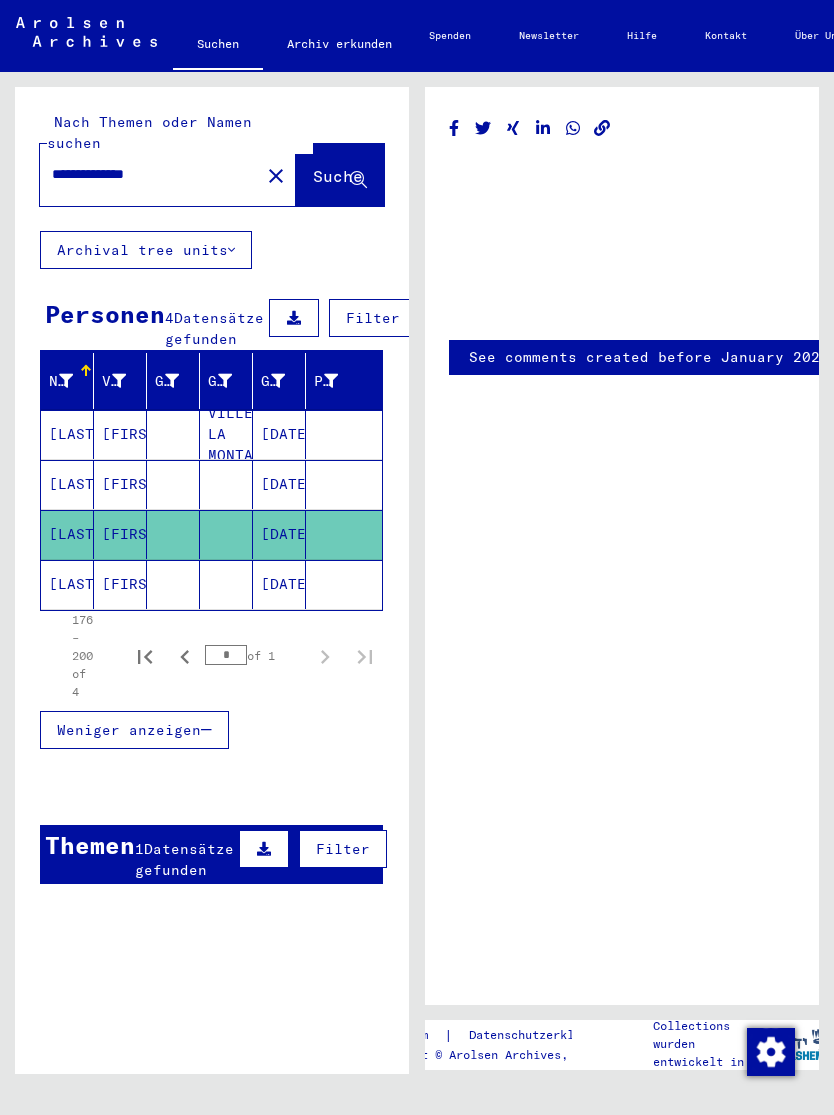 click on "[LAST]" at bounding box center (67, 534) 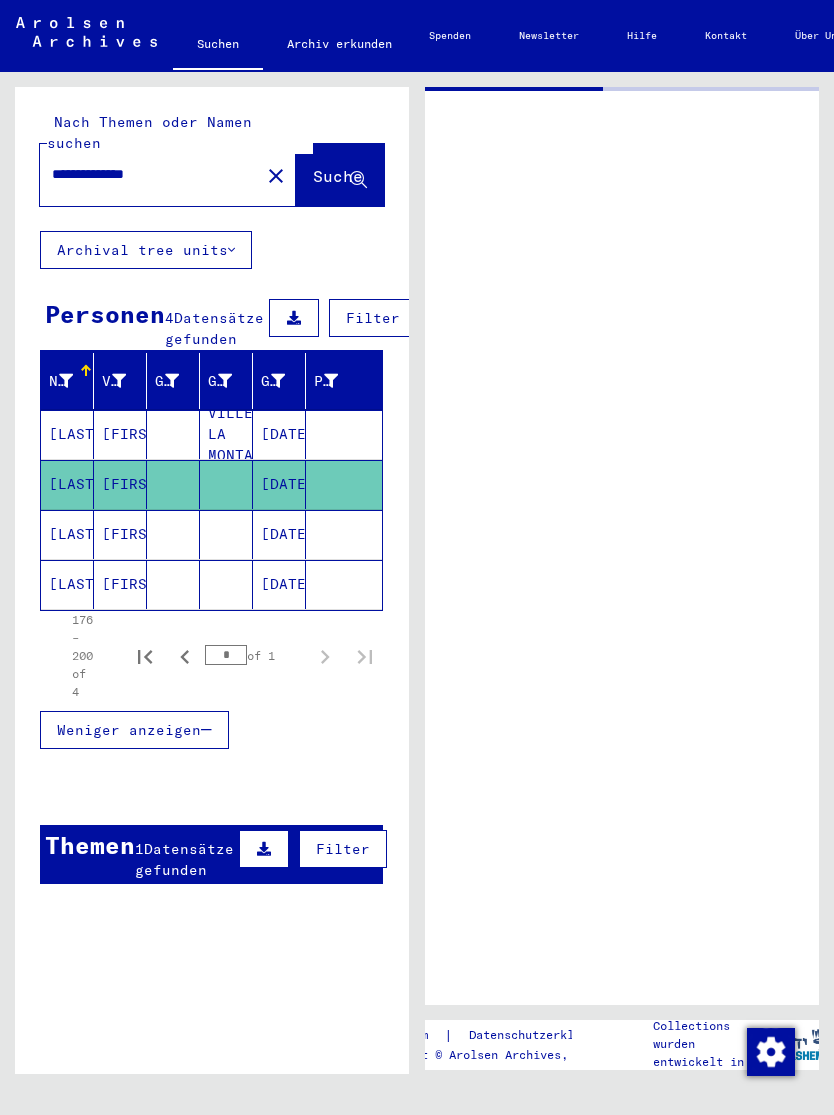 scroll, scrollTop: 0, scrollLeft: 0, axis: both 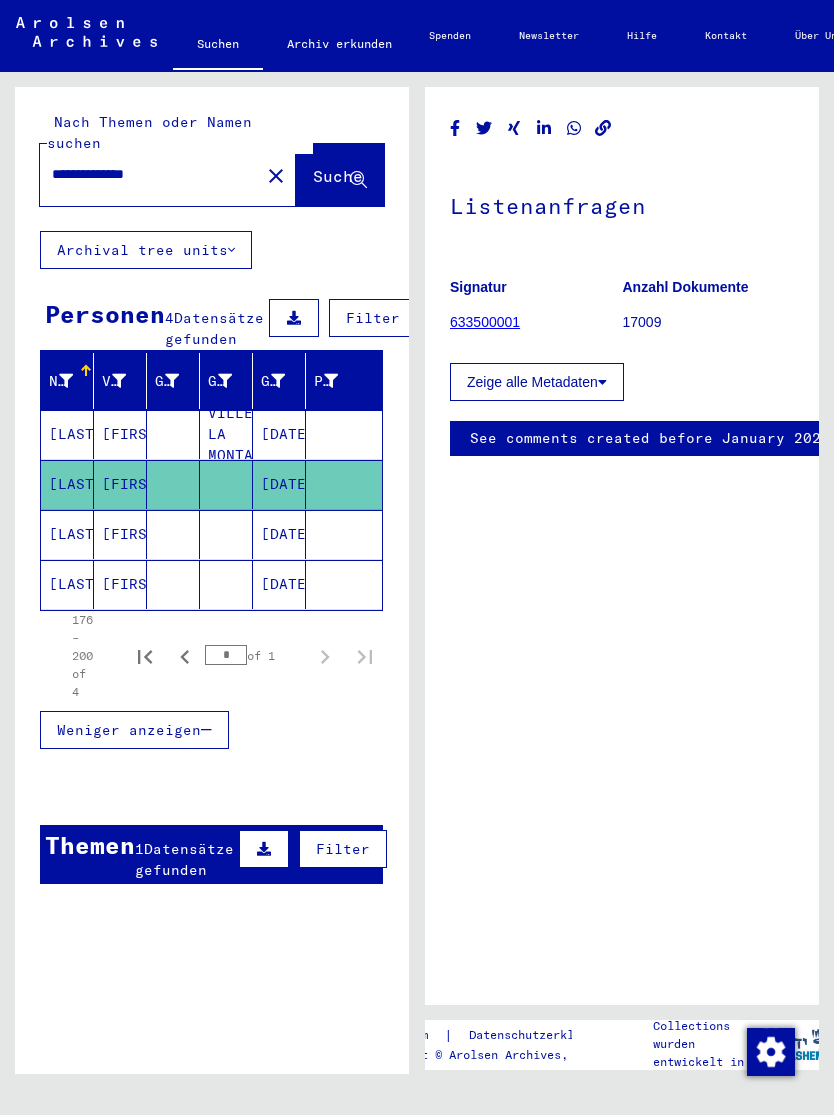 click on "Zeige alle Metadaten" 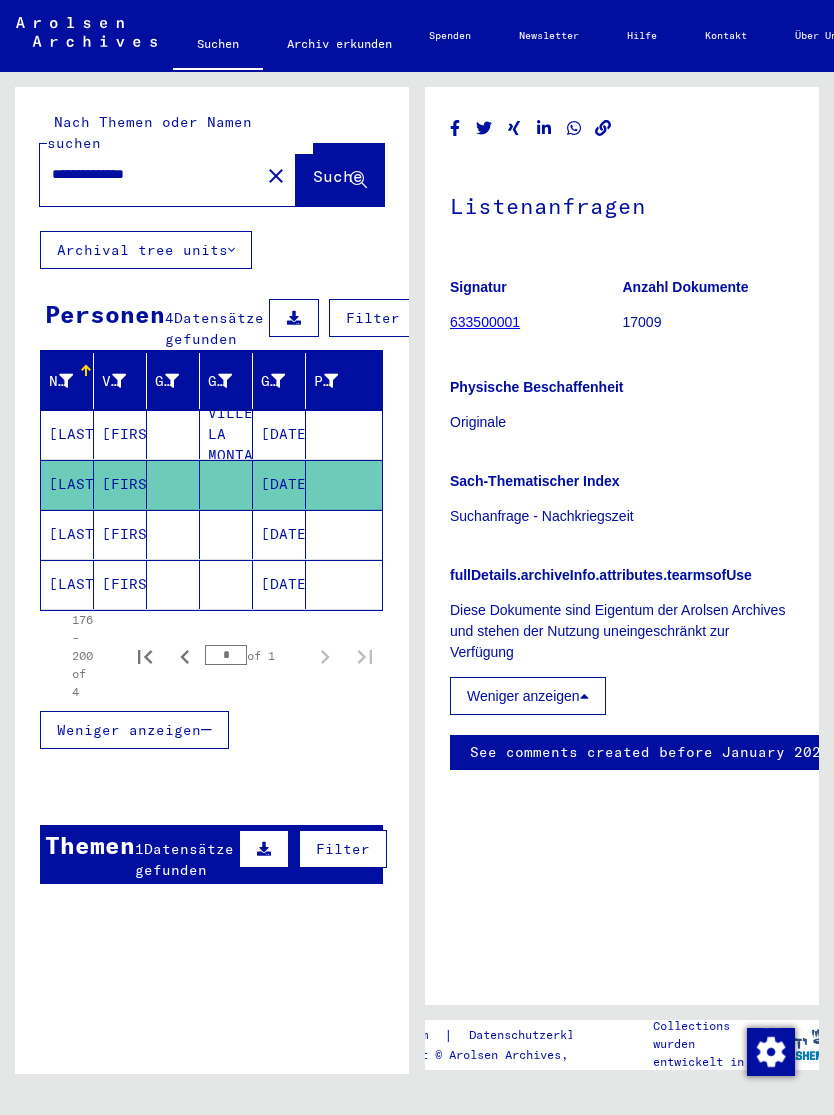 click on "633500001" 